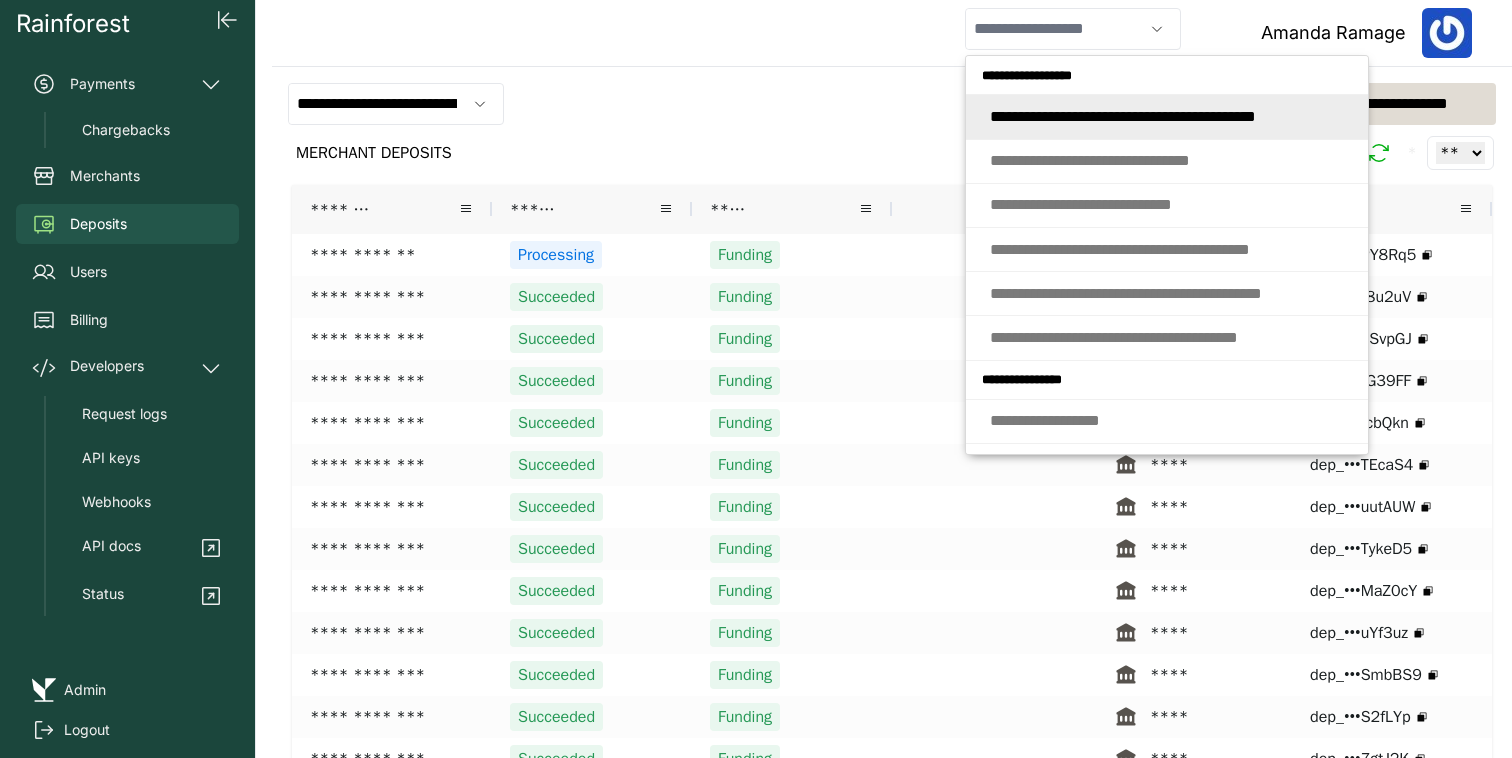 scroll, scrollTop: 0, scrollLeft: 0, axis: both 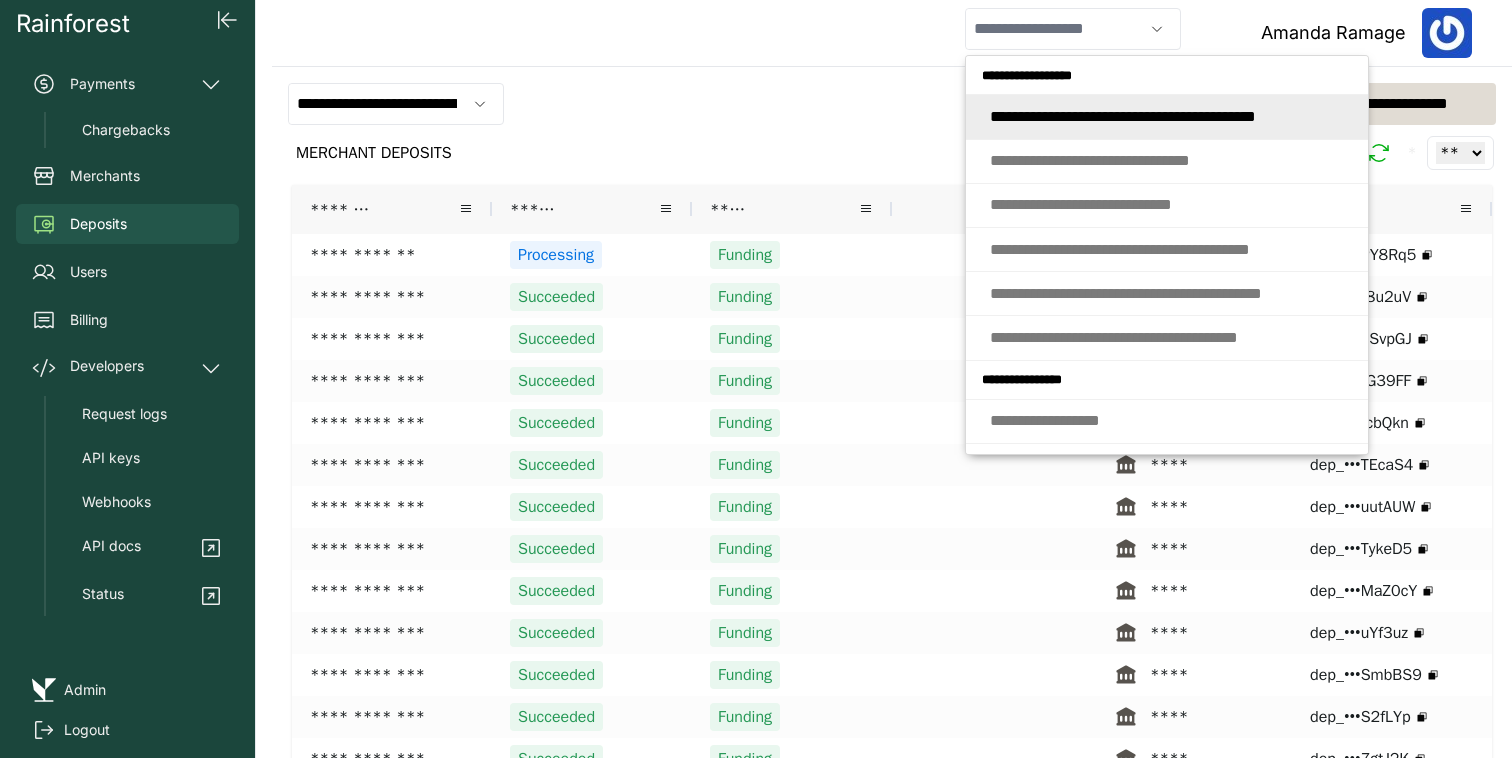 type on "**********" 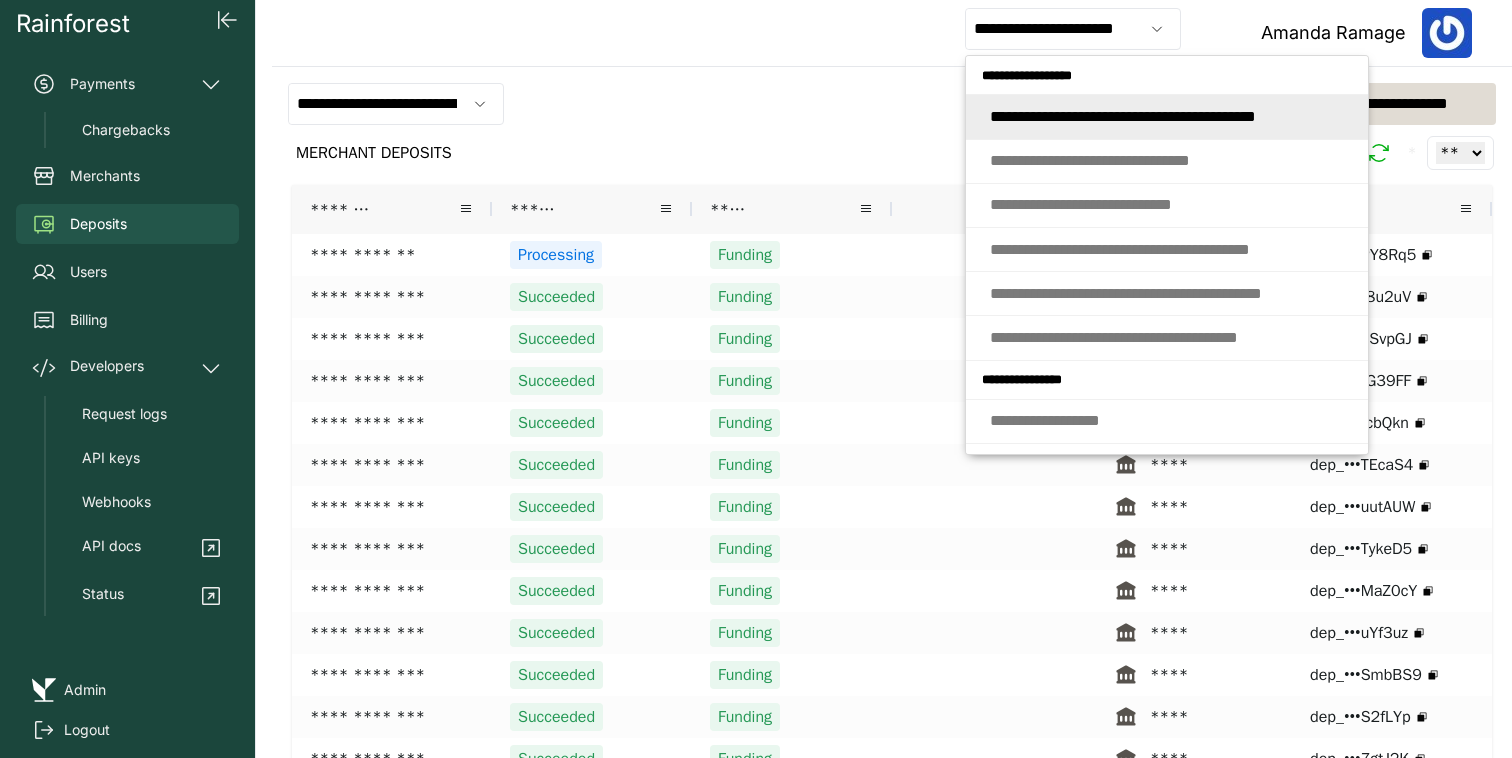 click on "**********" at bounding box center [892, 33] 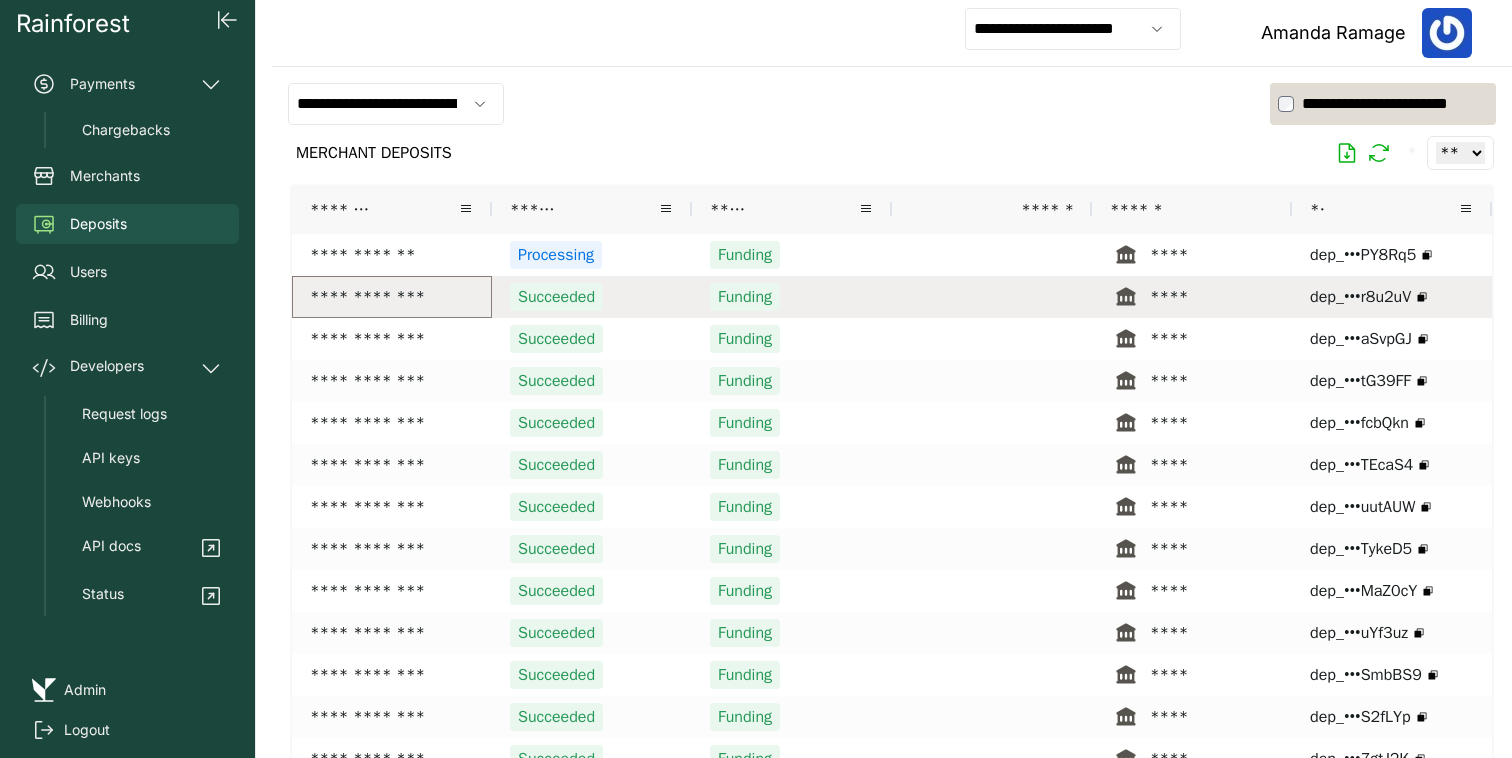 click on "**********" at bounding box center (392, 297) 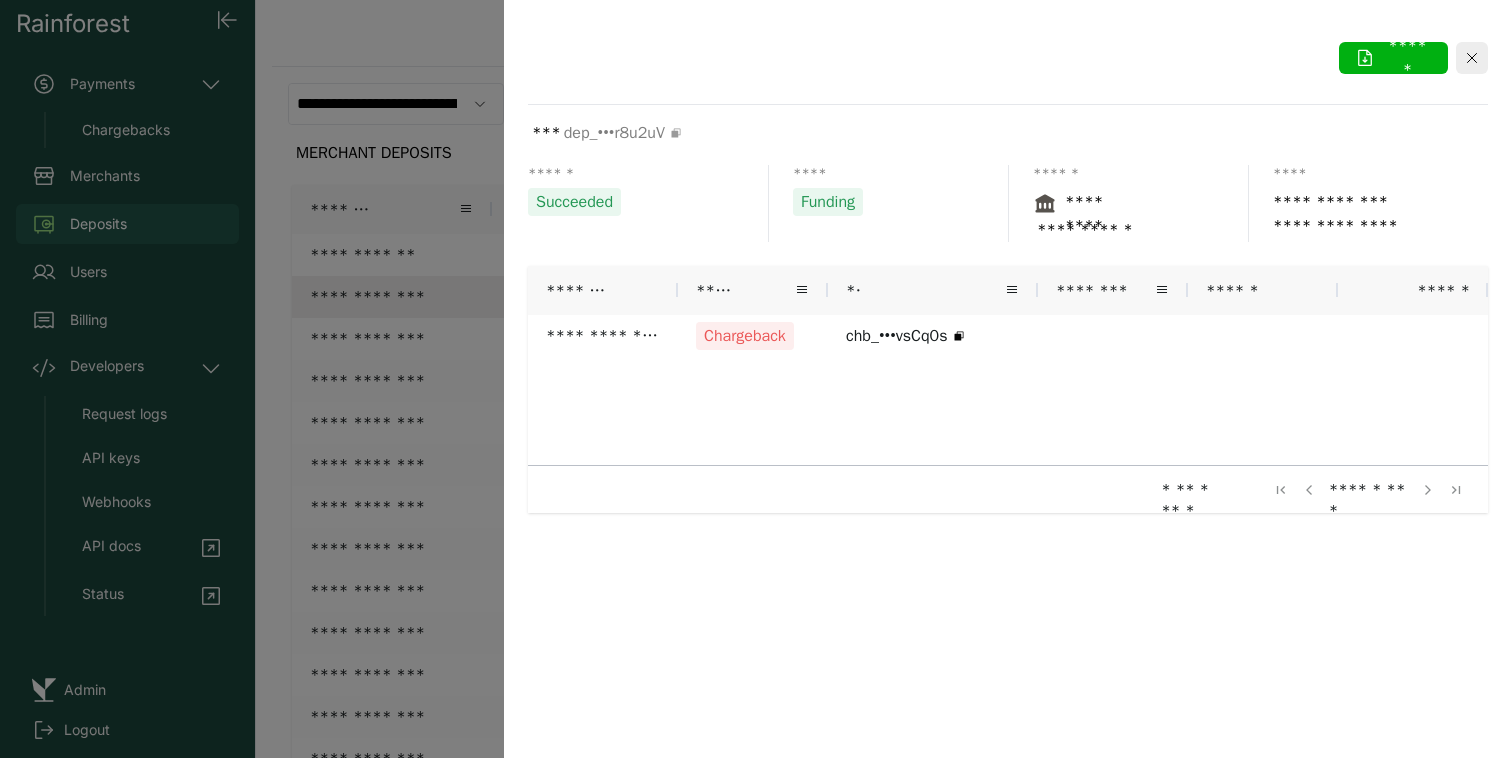 click 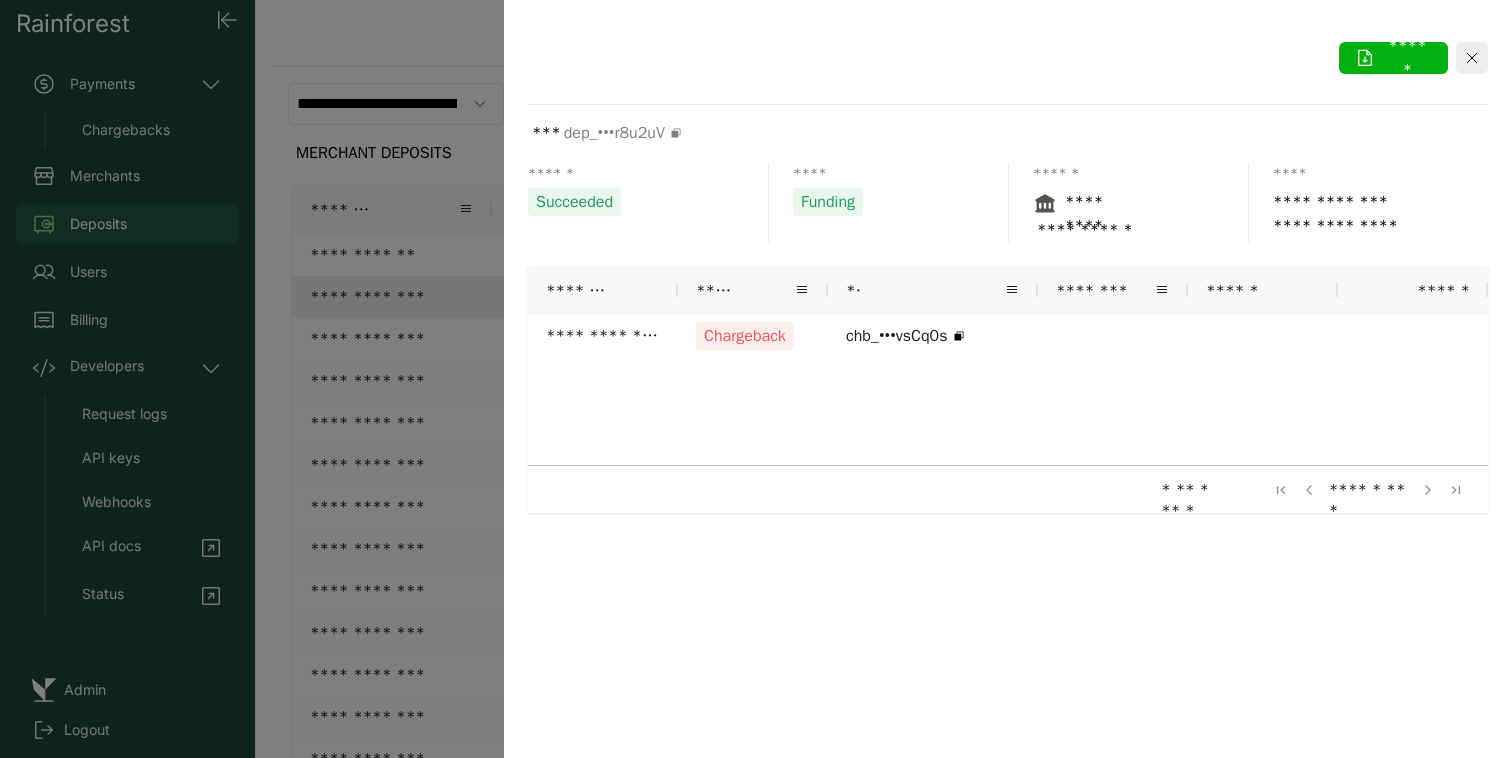click at bounding box center (756, 379) 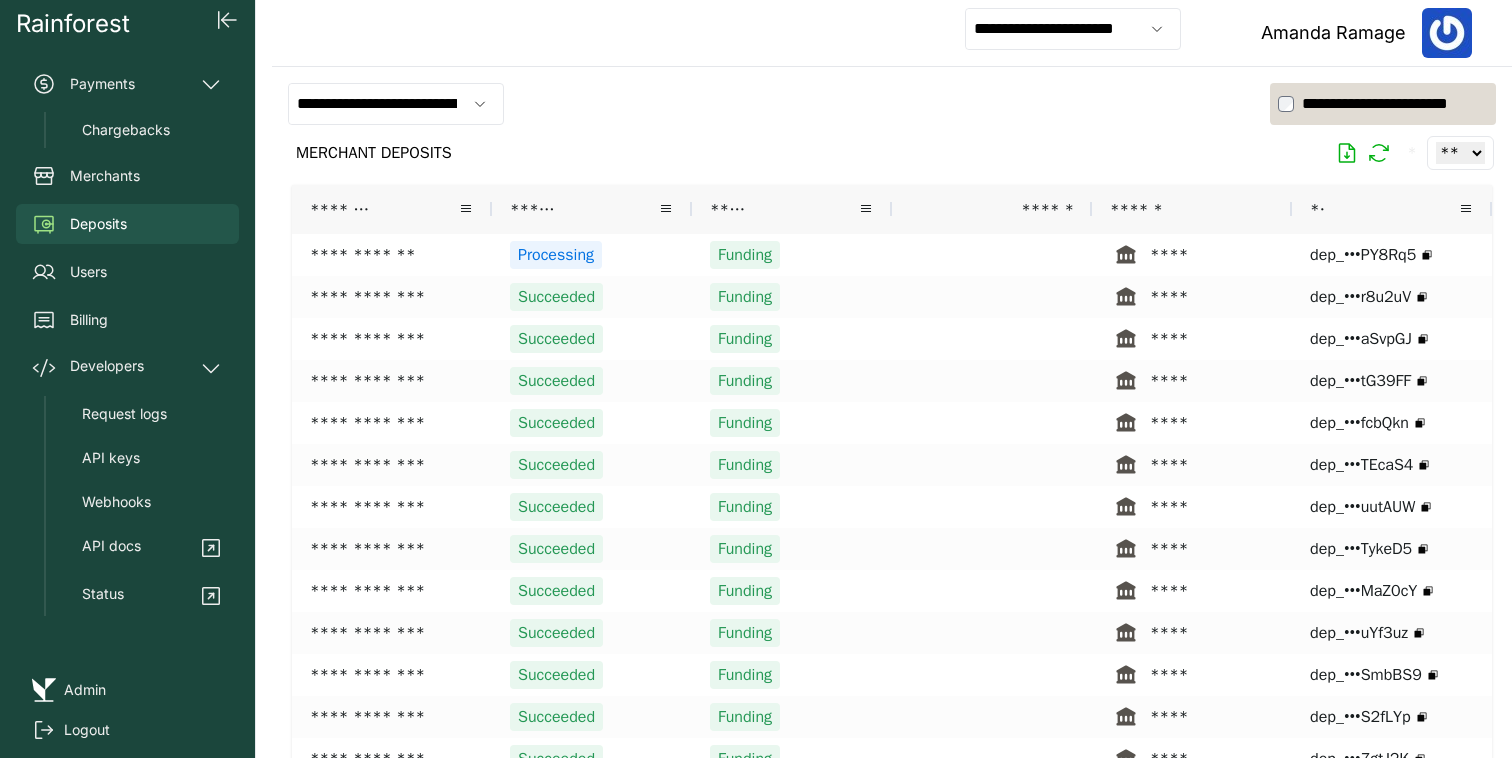 click on "**********" at bounding box center [892, 33] 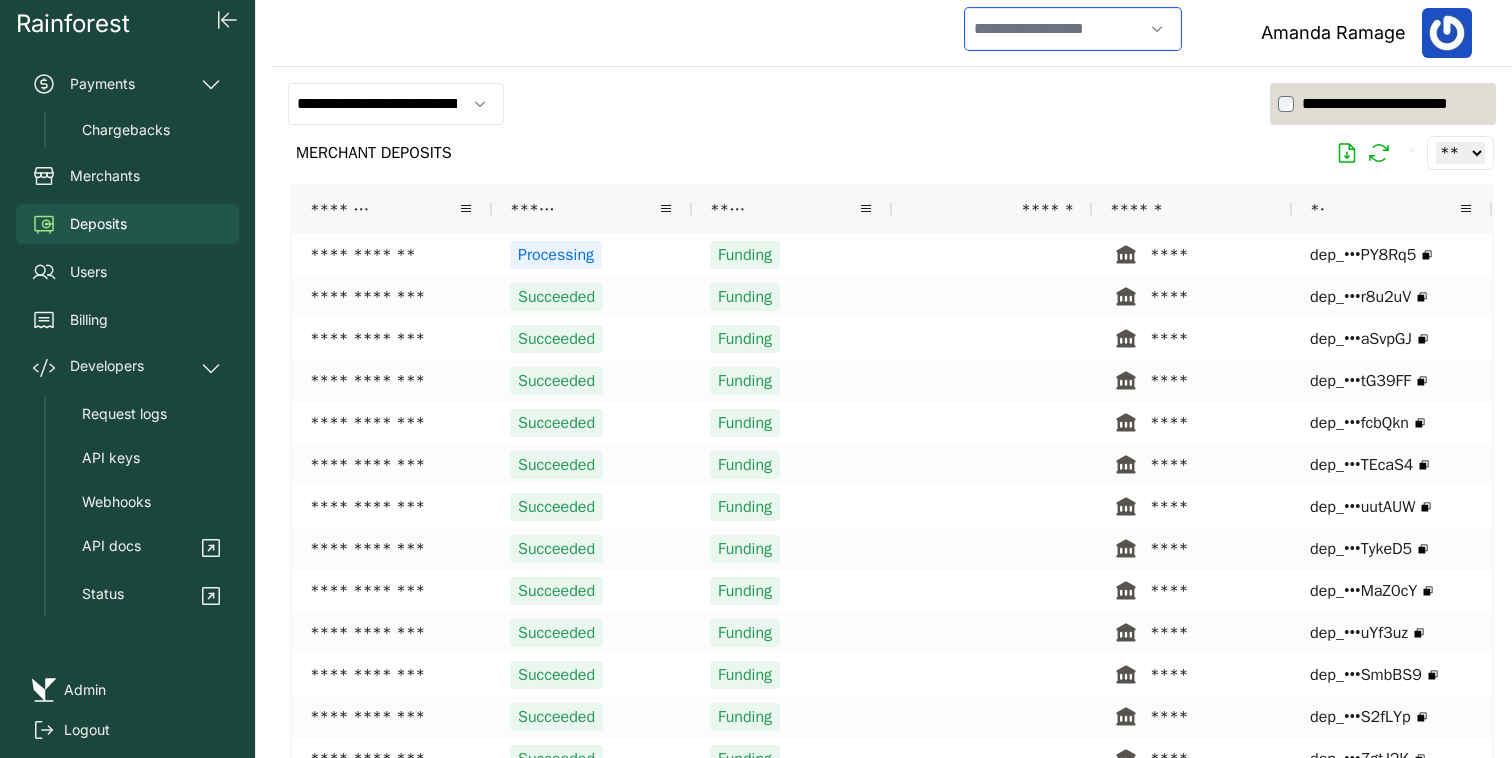 click at bounding box center (1054, 29) 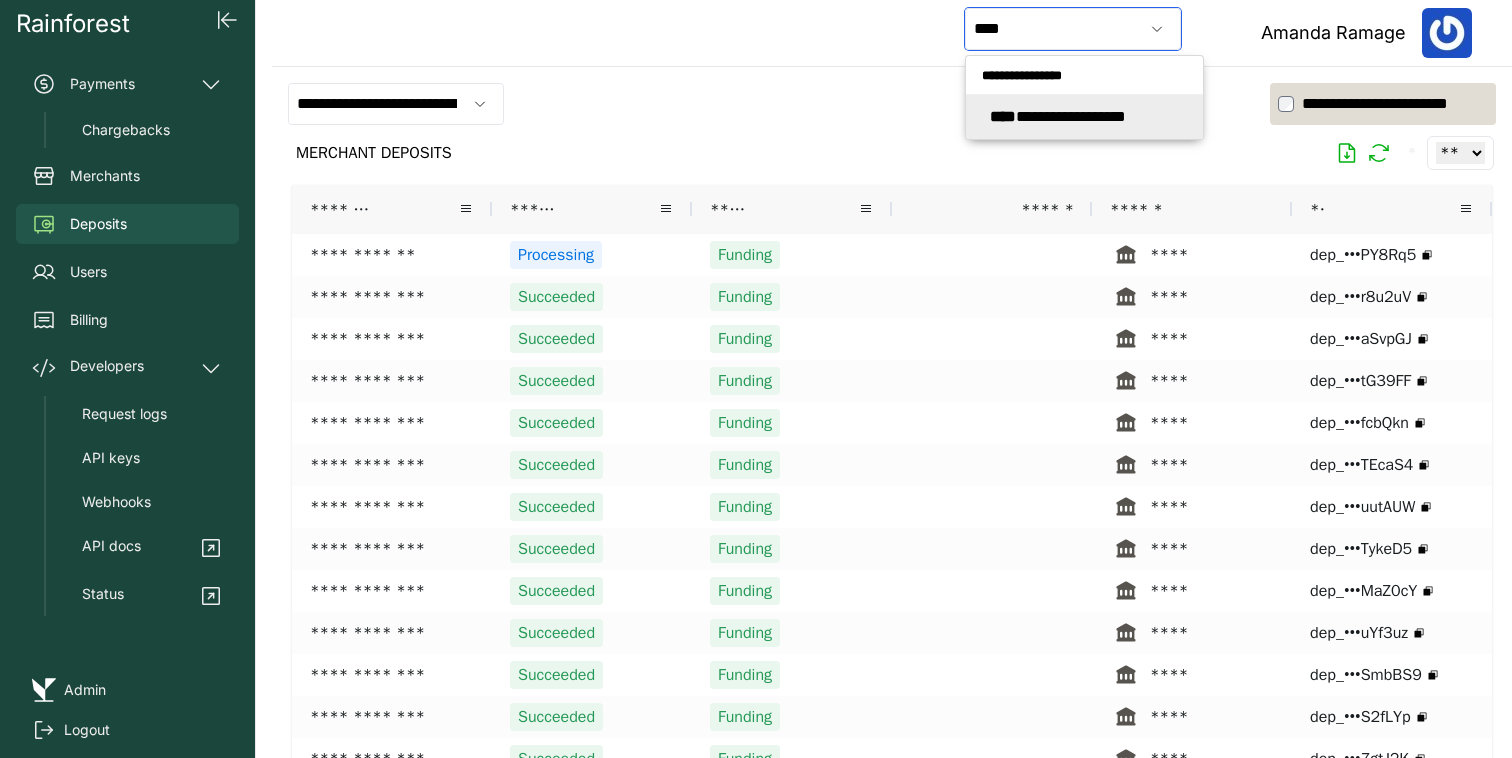 click on "**********" at bounding box center [1058, 116] 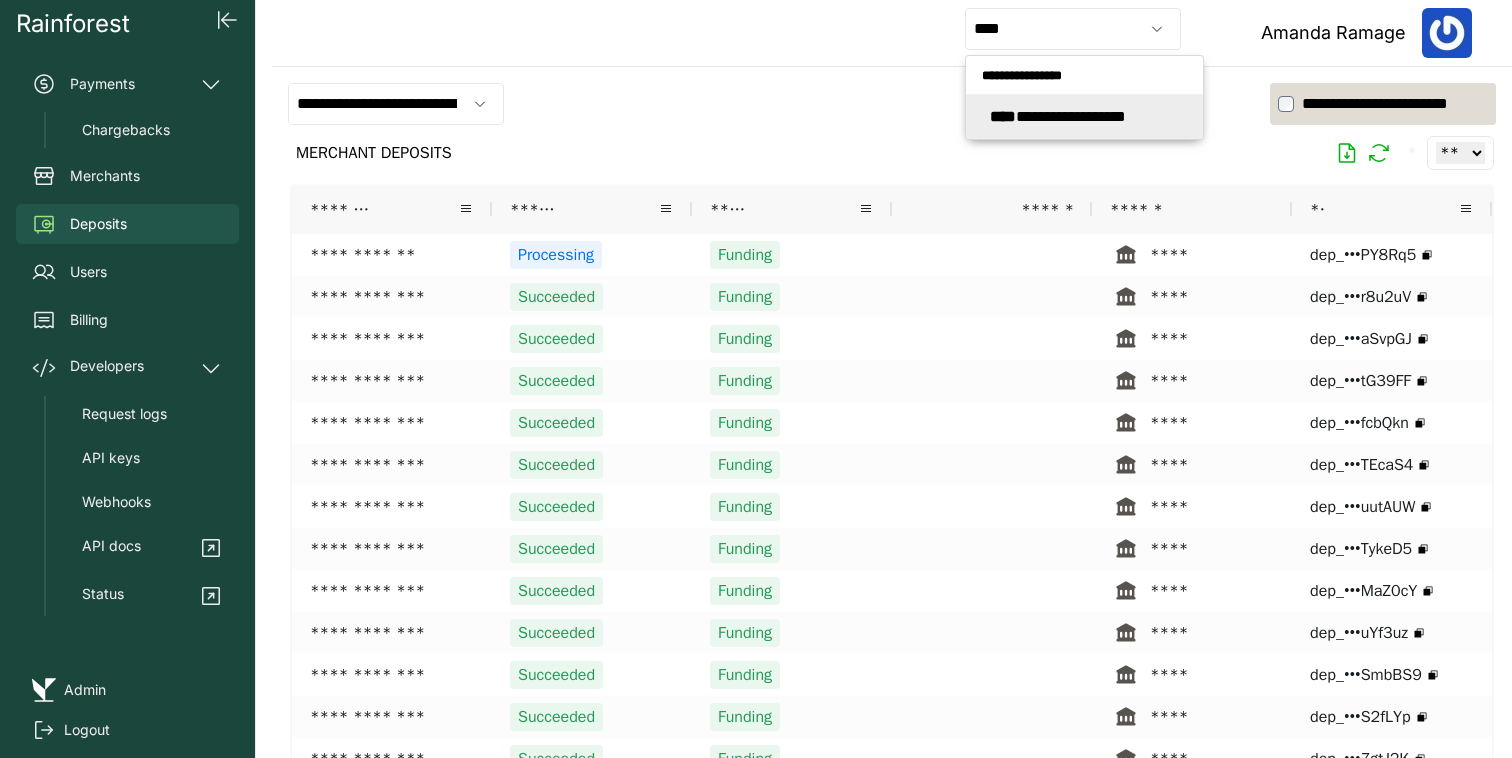 type on "**********" 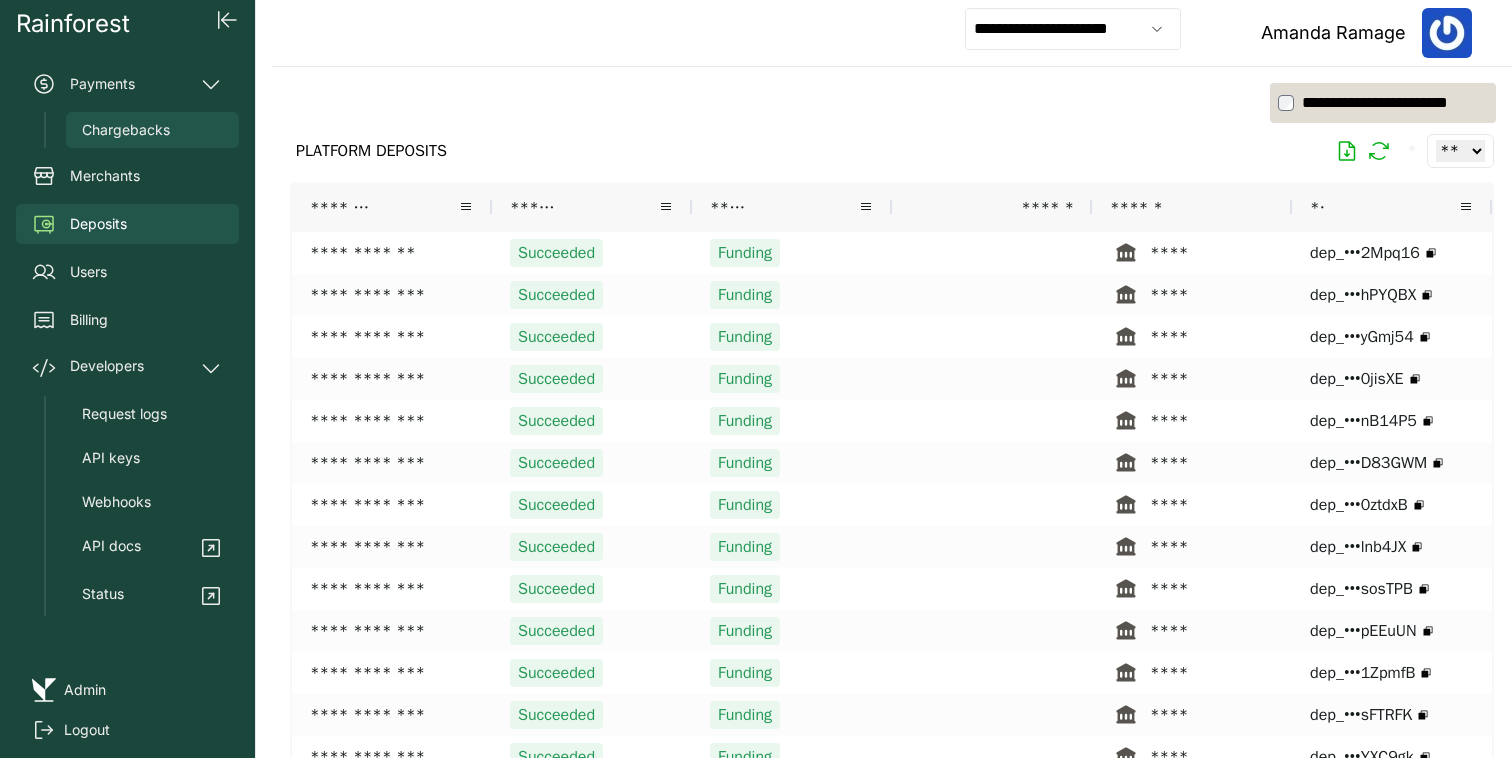 click on "Chargebacks" at bounding box center [126, 130] 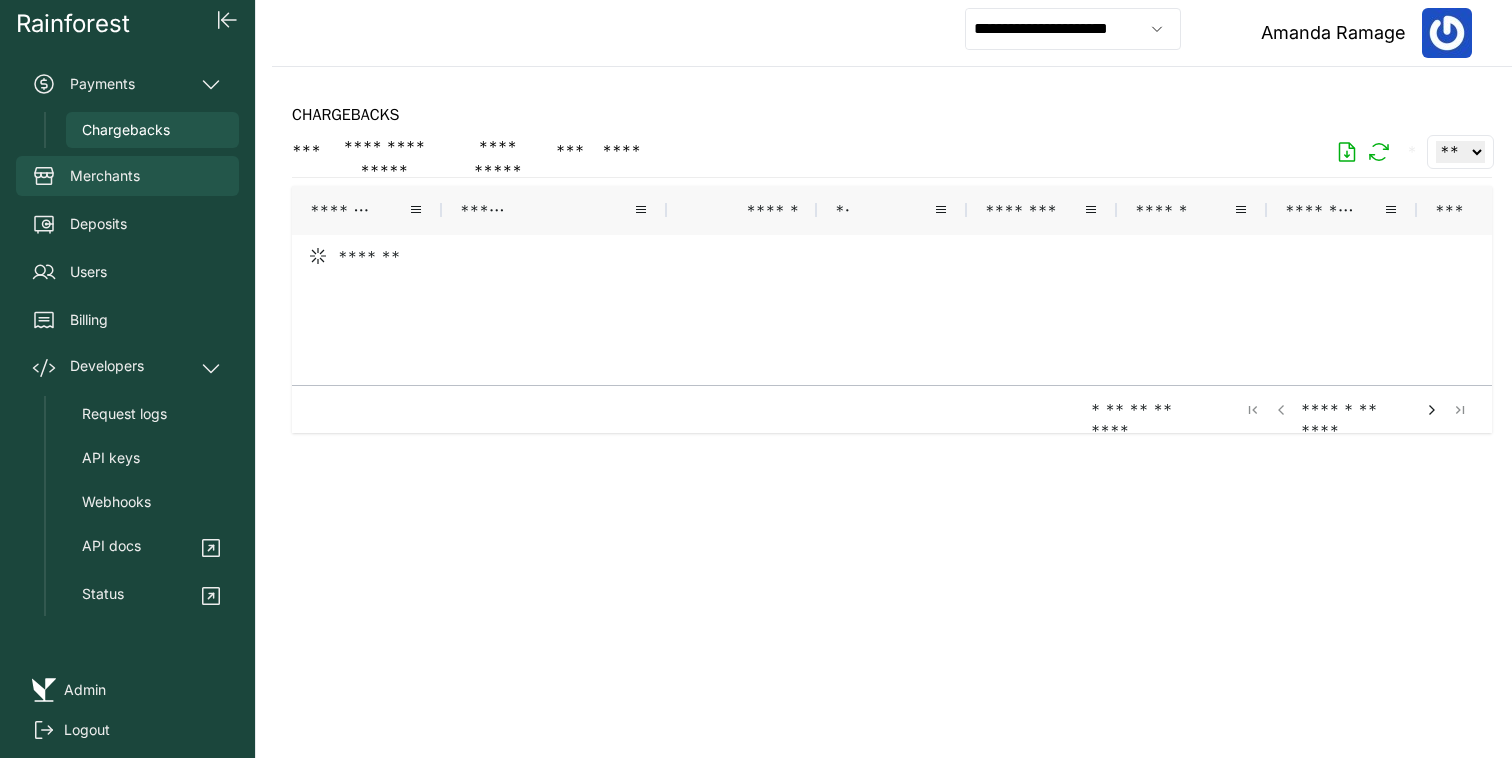 click on "Merchants" at bounding box center (127, 176) 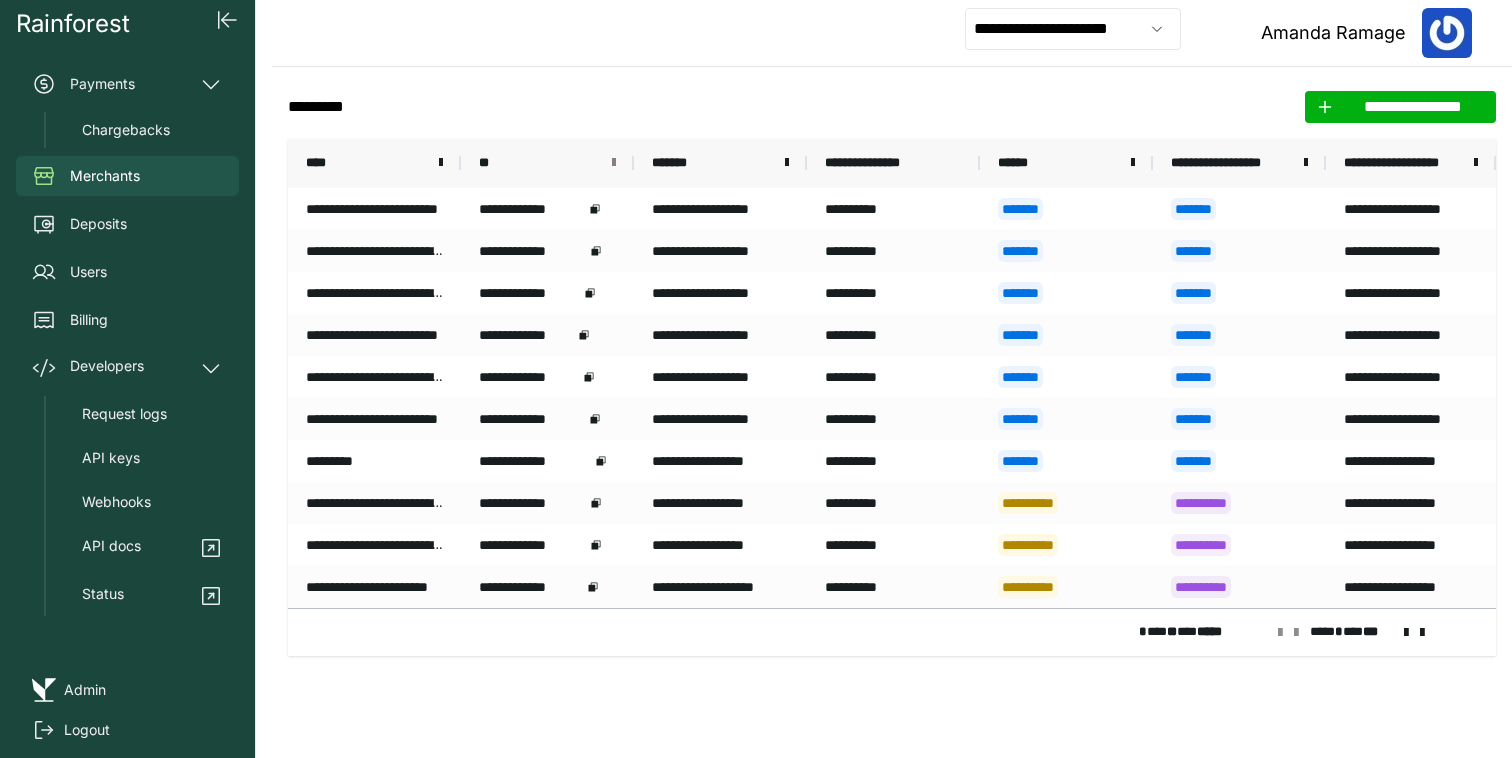 click at bounding box center [614, 163] 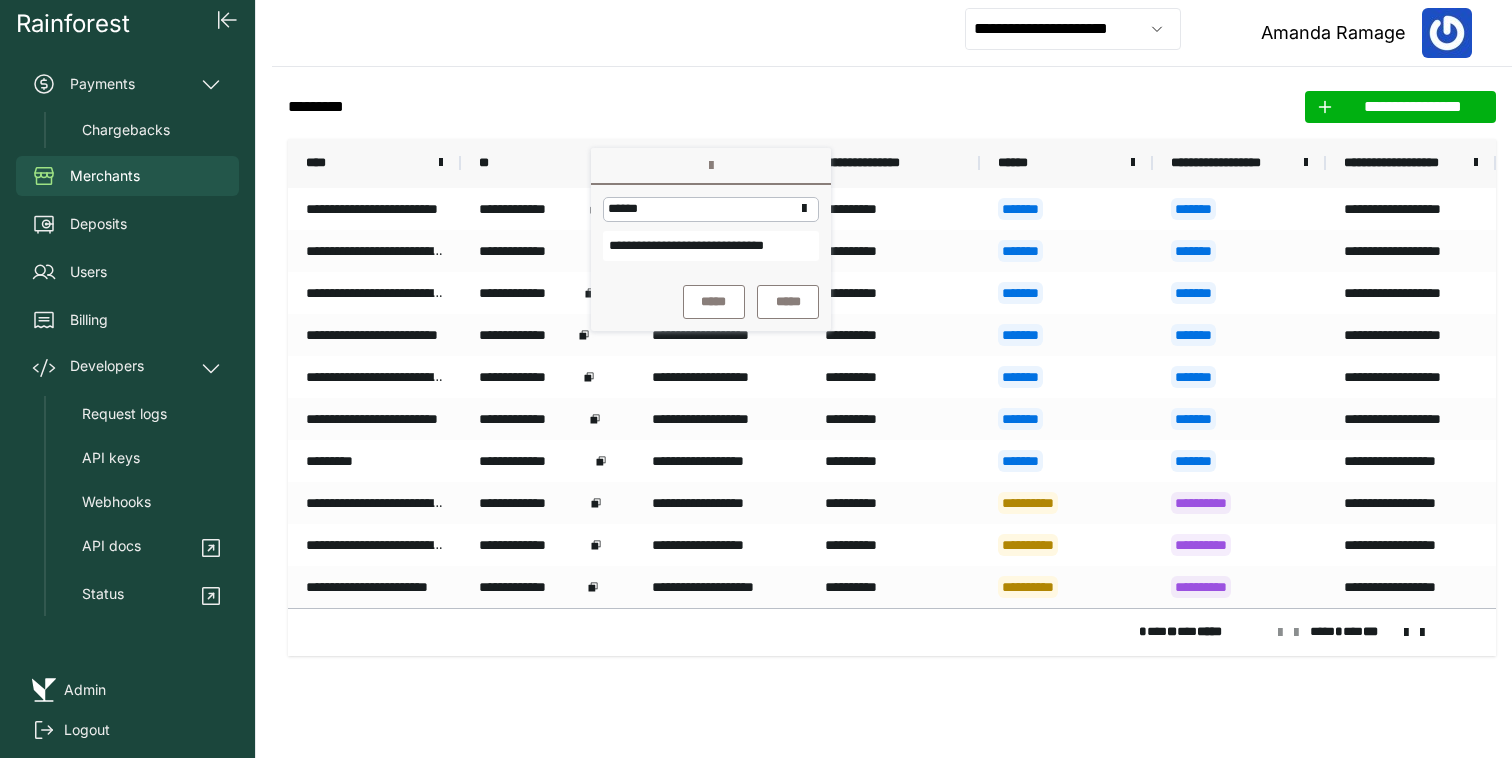scroll, scrollTop: 0, scrollLeft: 50, axis: horizontal 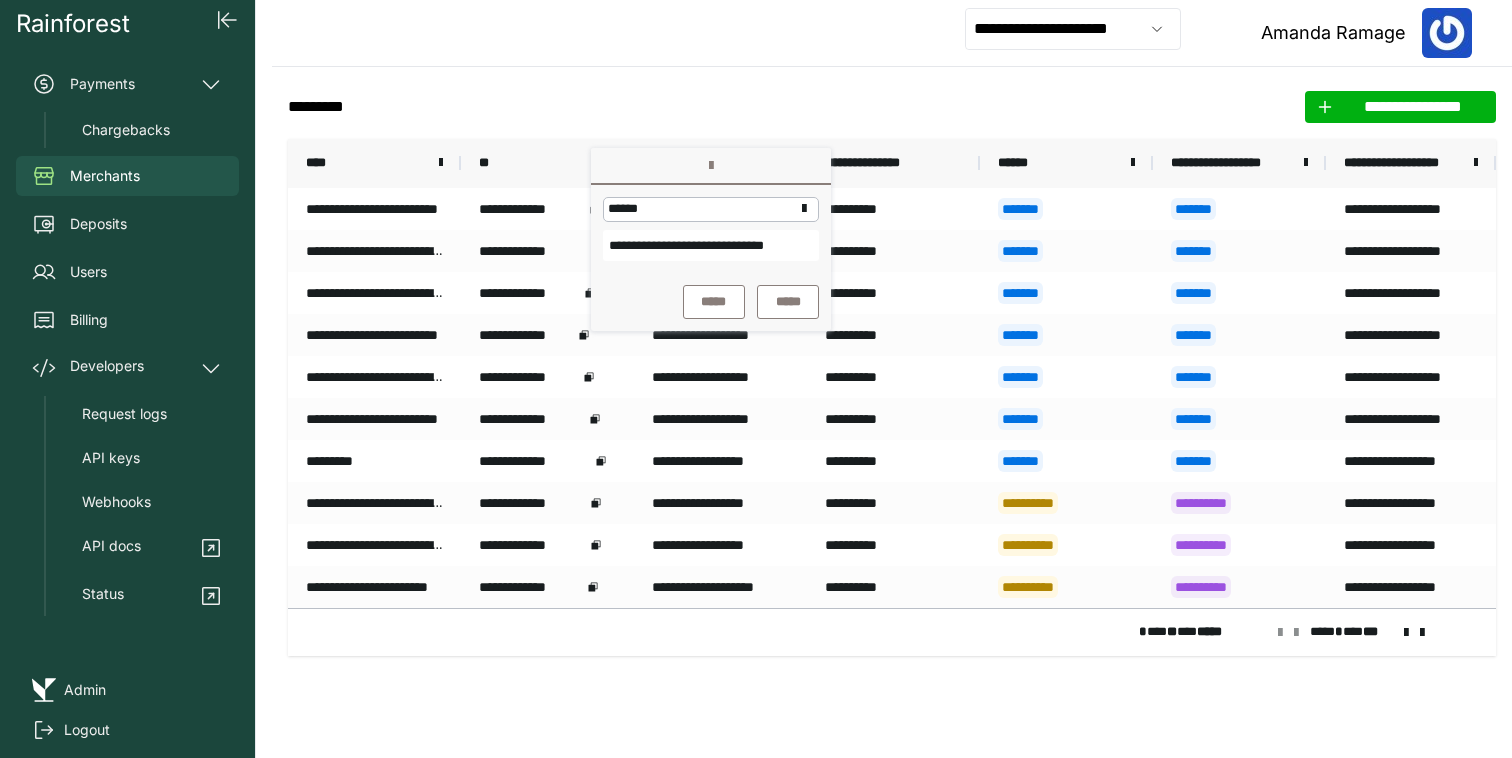 type on "**********" 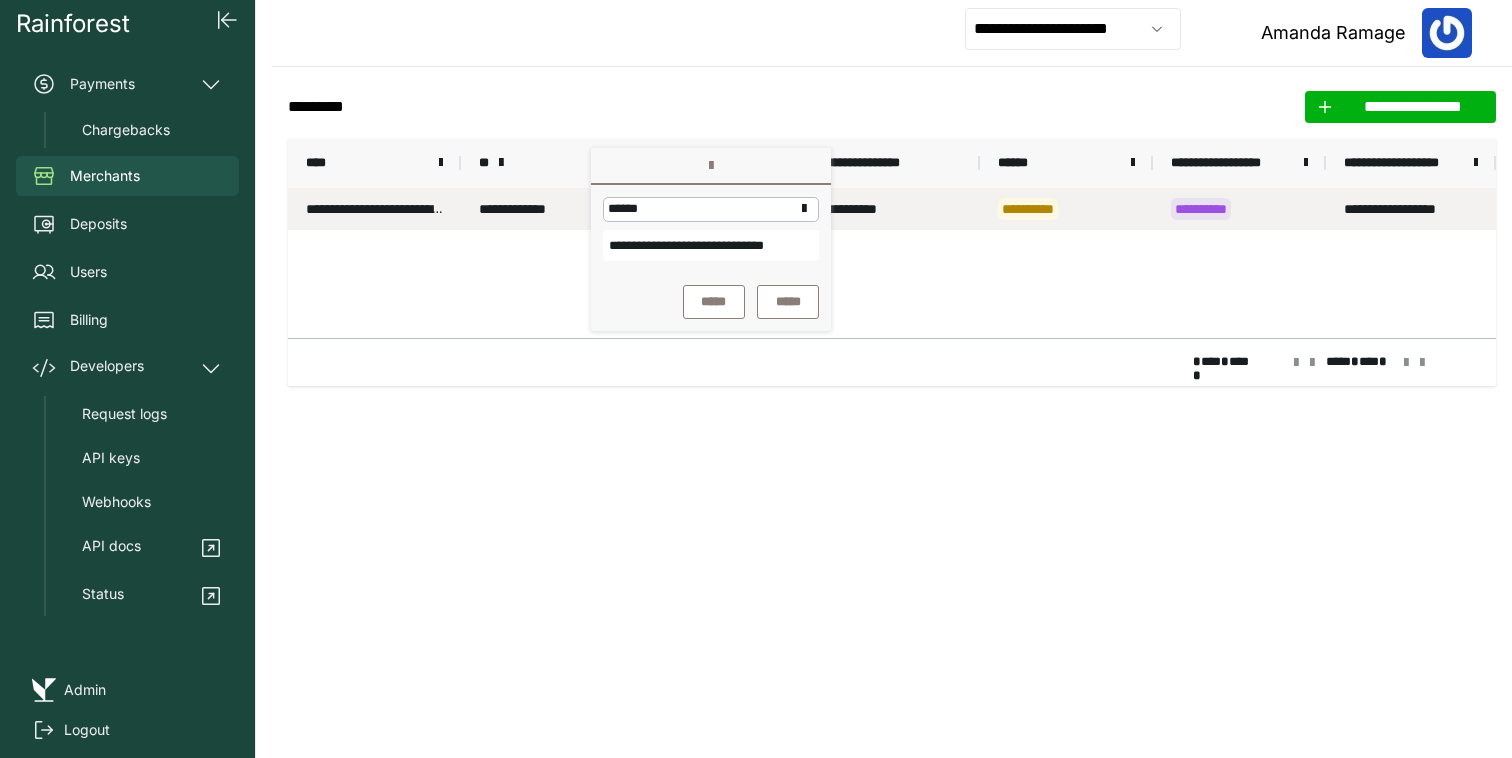 click on "**********" at bounding box center [374, 209] 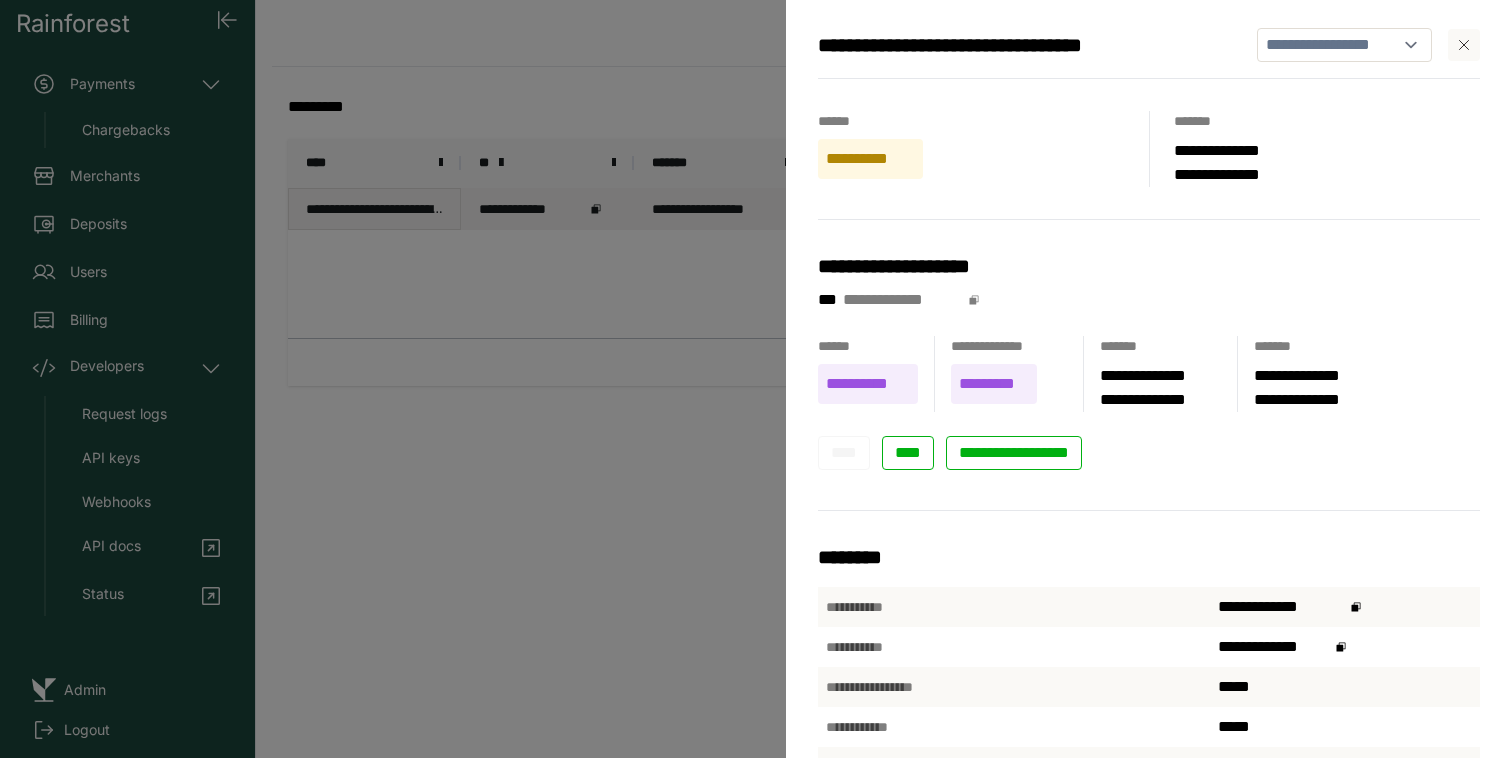 scroll, scrollTop: 0, scrollLeft: 0, axis: both 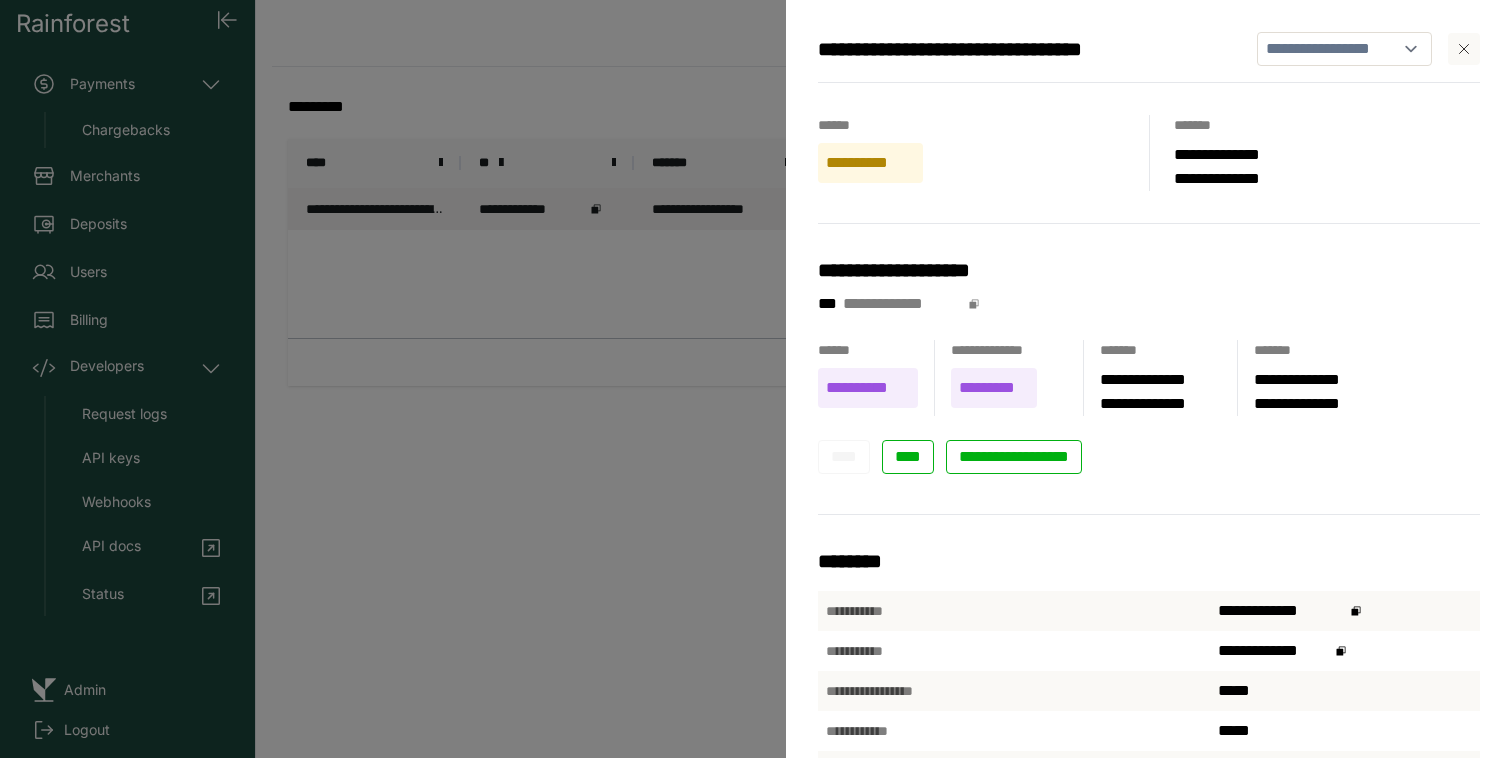 click on "**********" at bounding box center [756, 379] 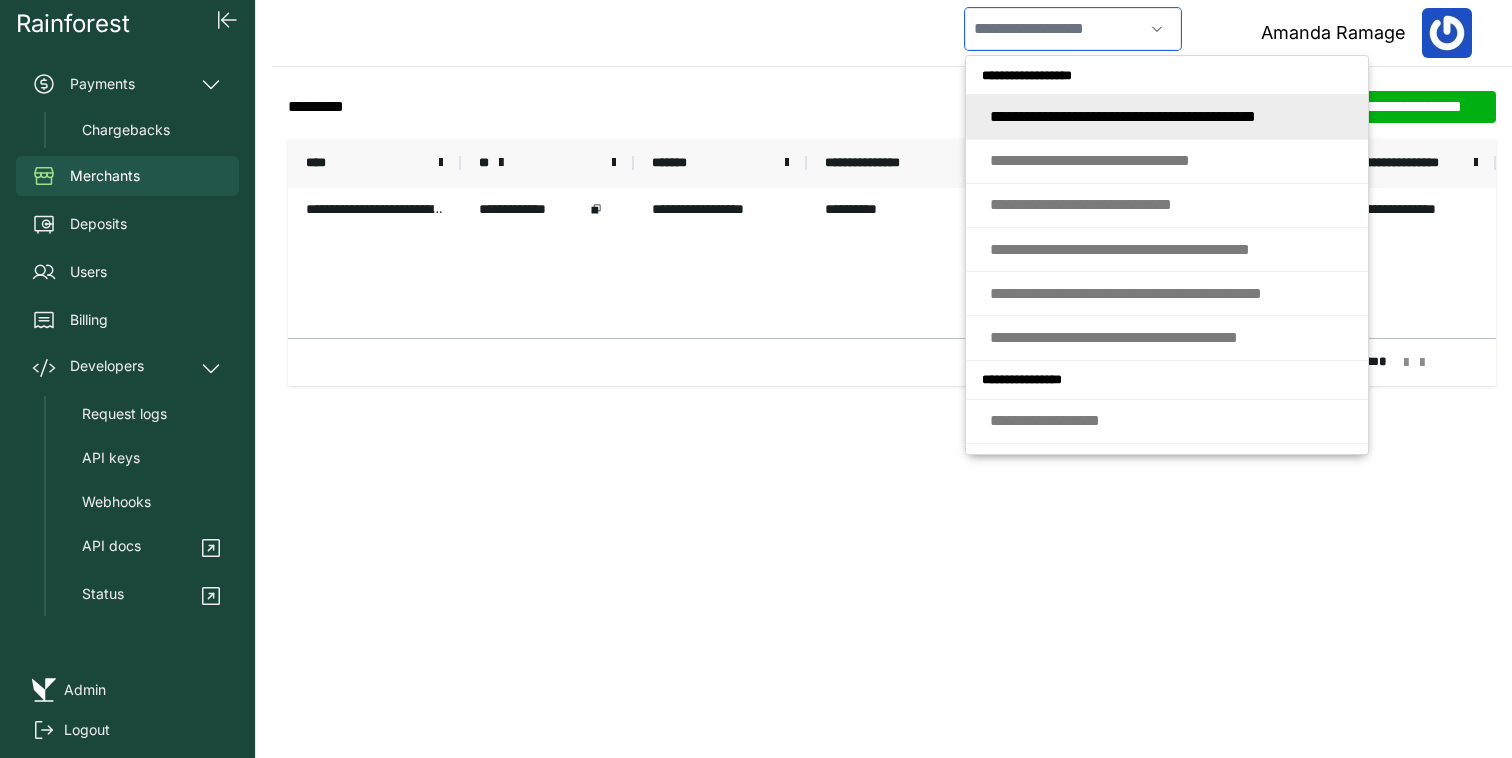 click at bounding box center [1054, 29] 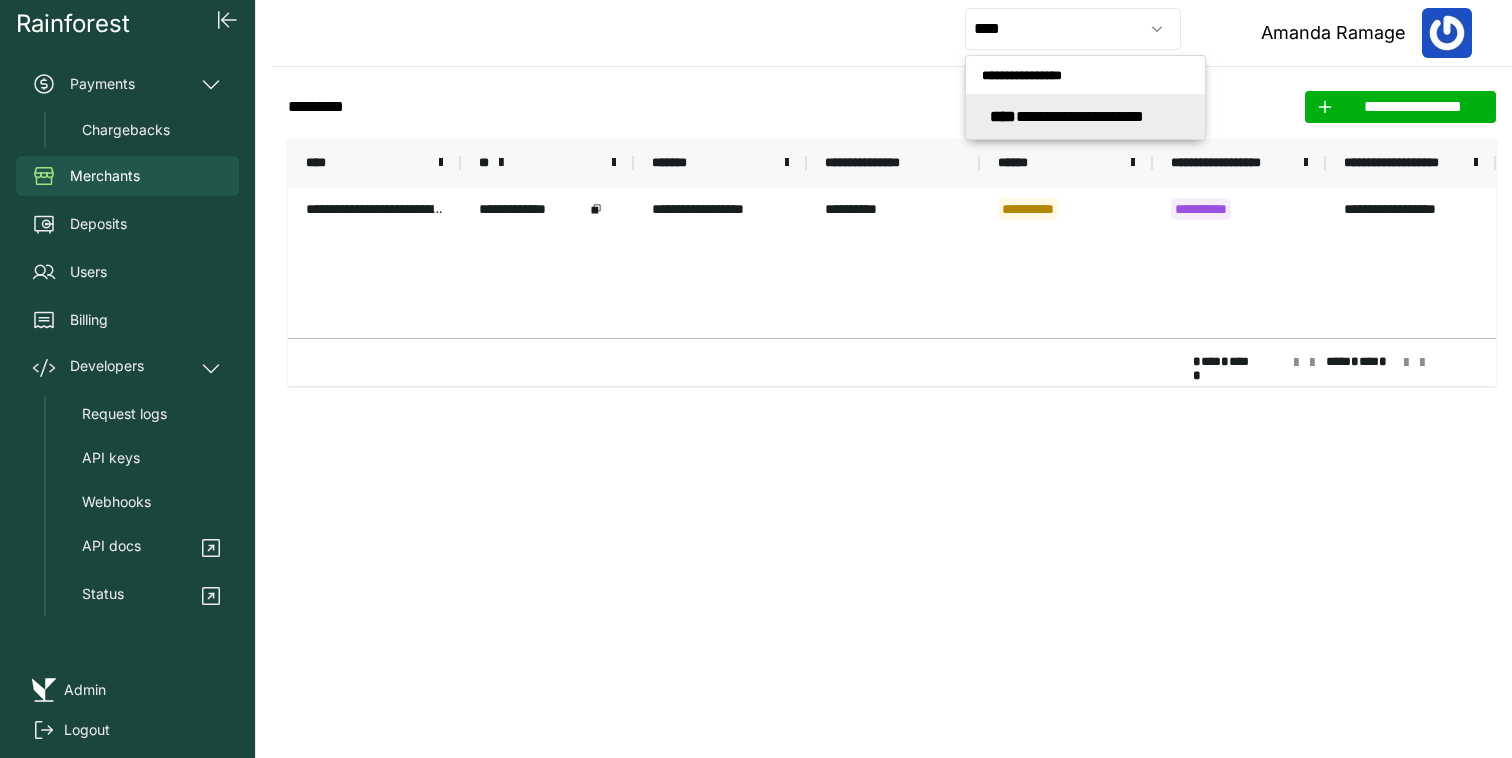 type on "**********" 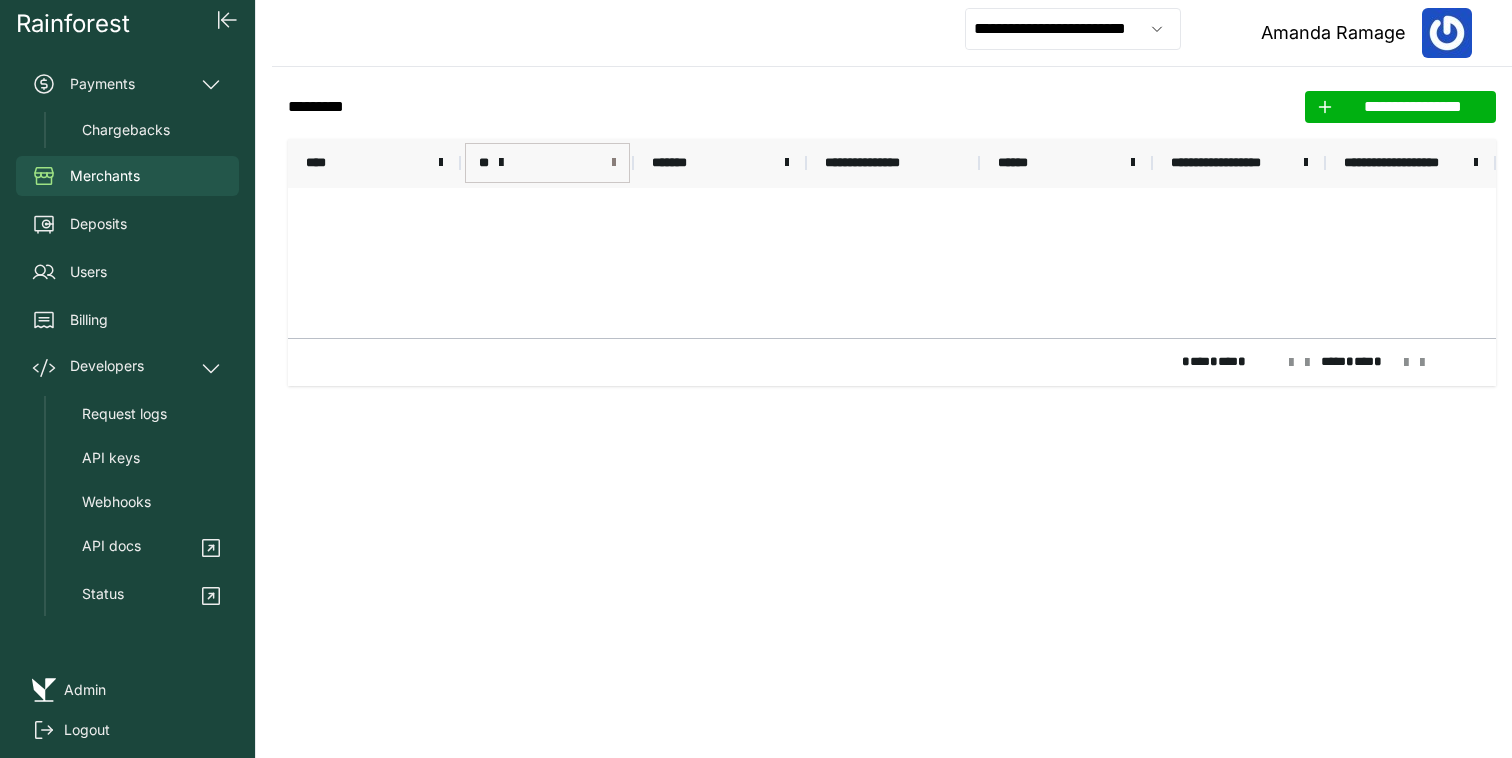 click at bounding box center (614, 163) 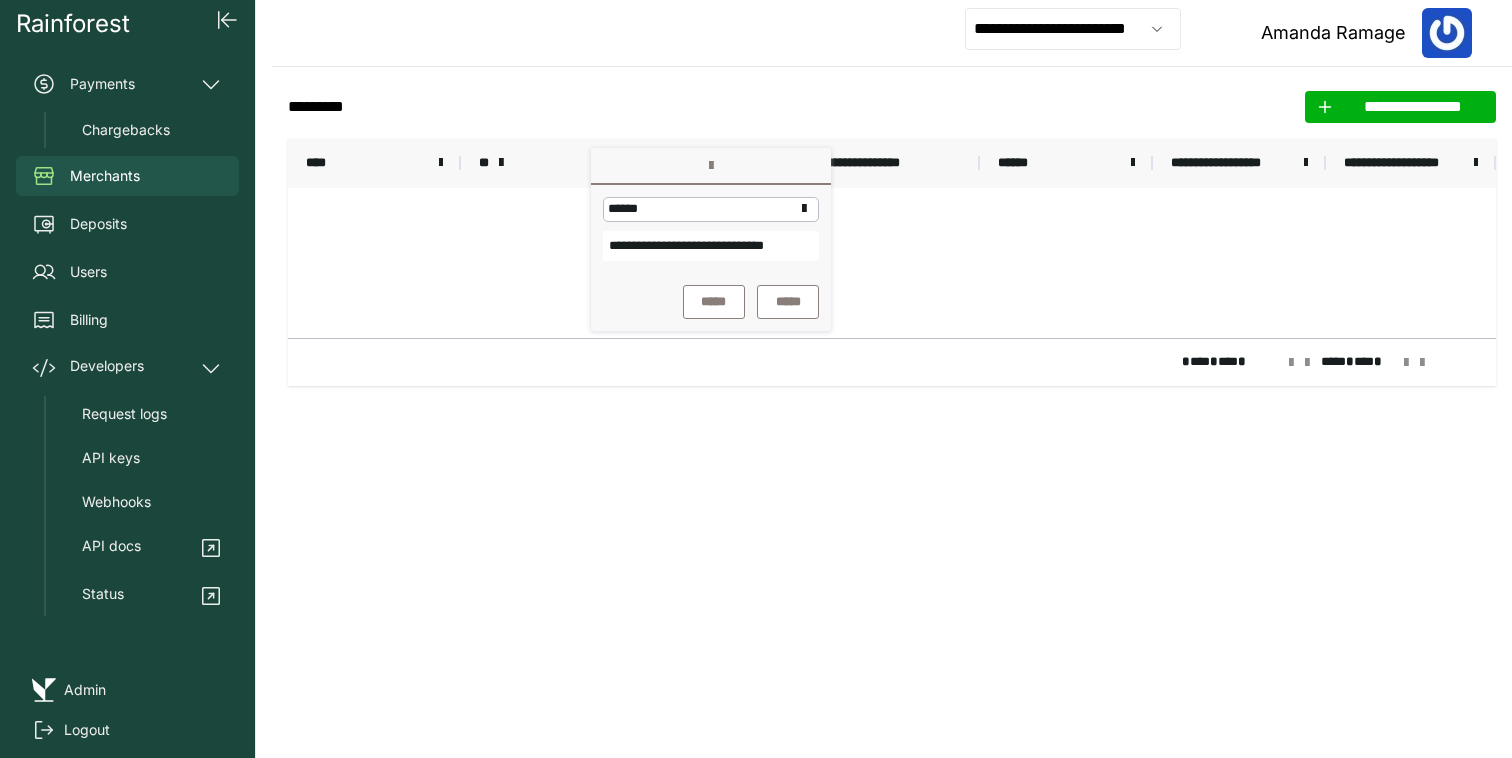 scroll, scrollTop: 0, scrollLeft: 50, axis: horizontal 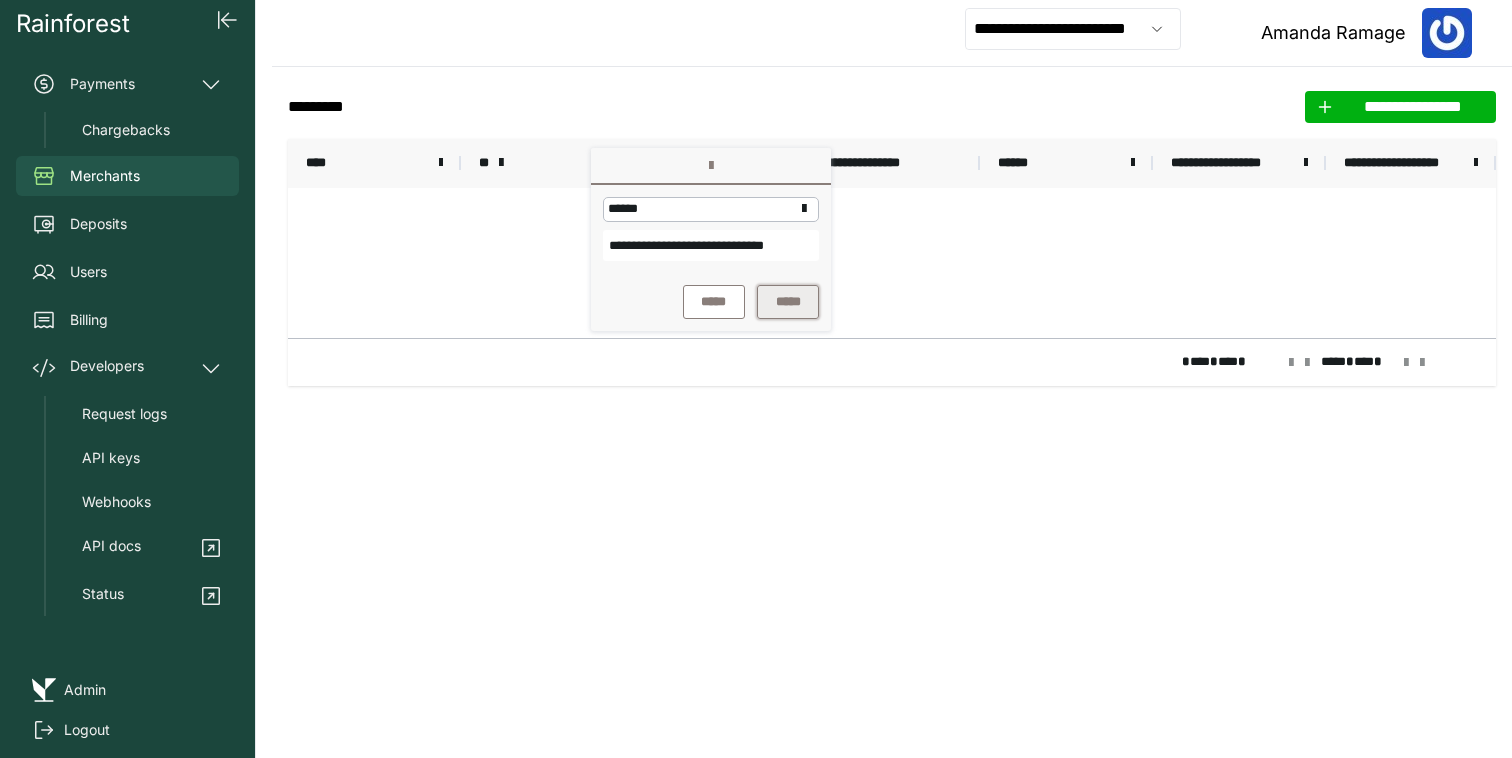 click on "*****" at bounding box center (788, 302) 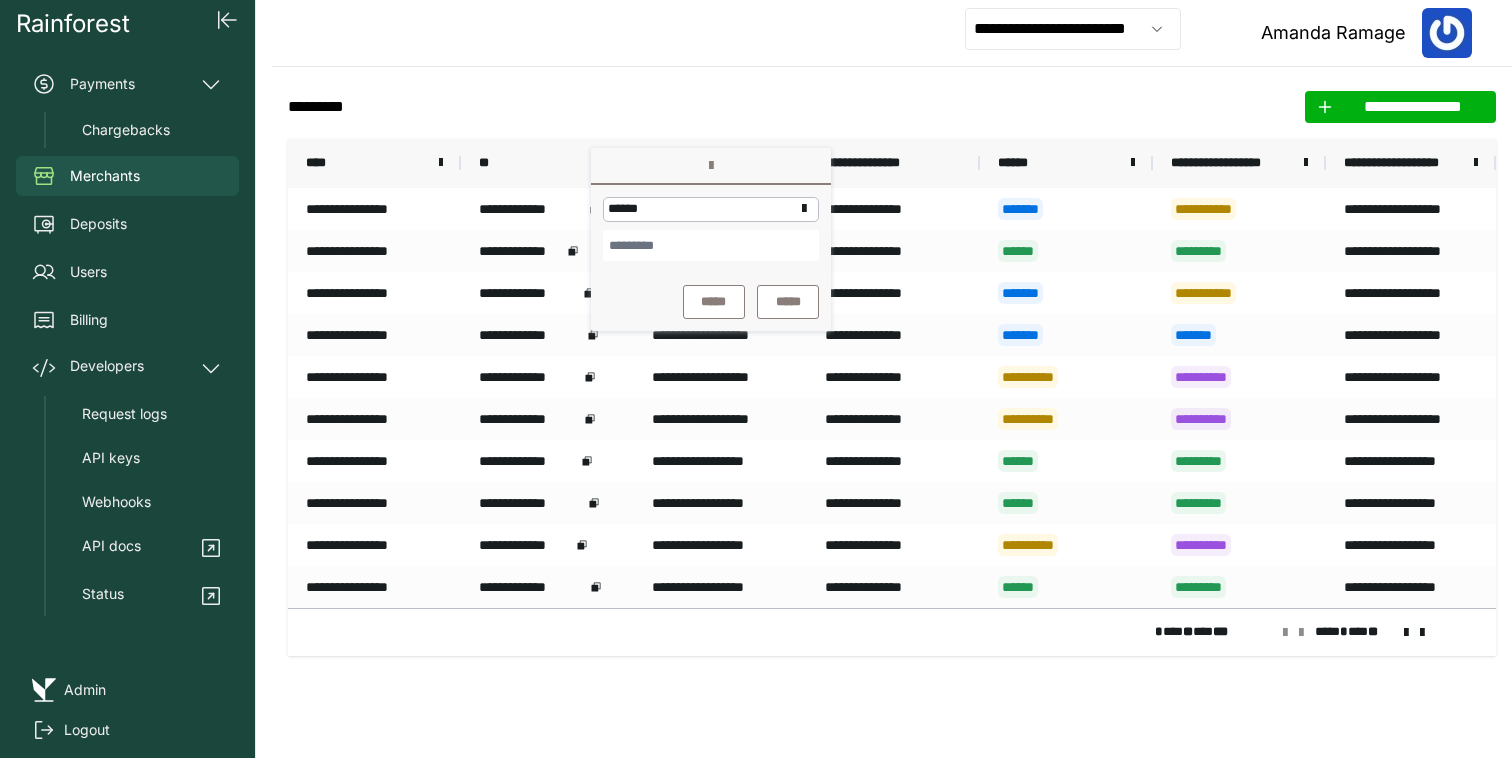 click on "**********" 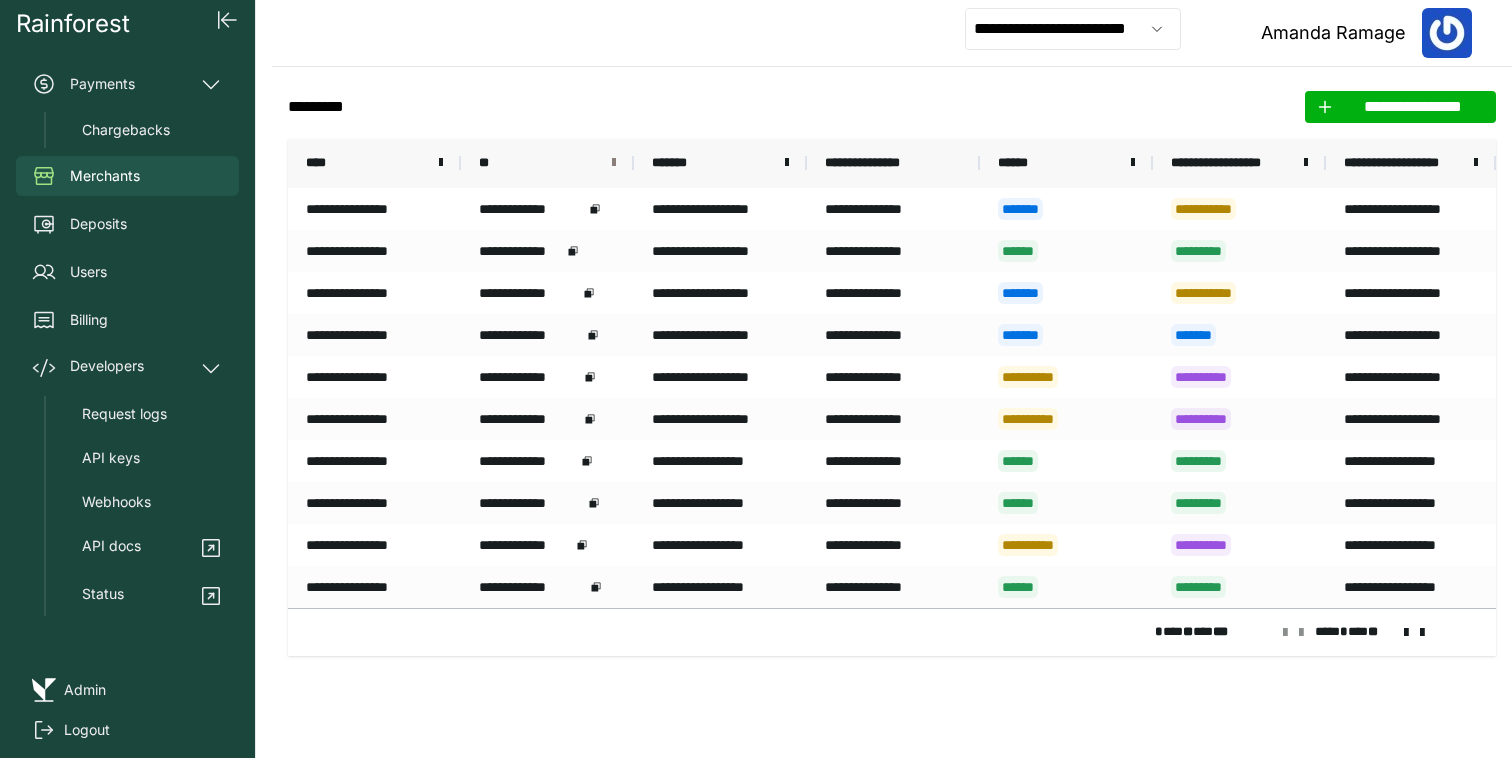 click at bounding box center [614, 163] 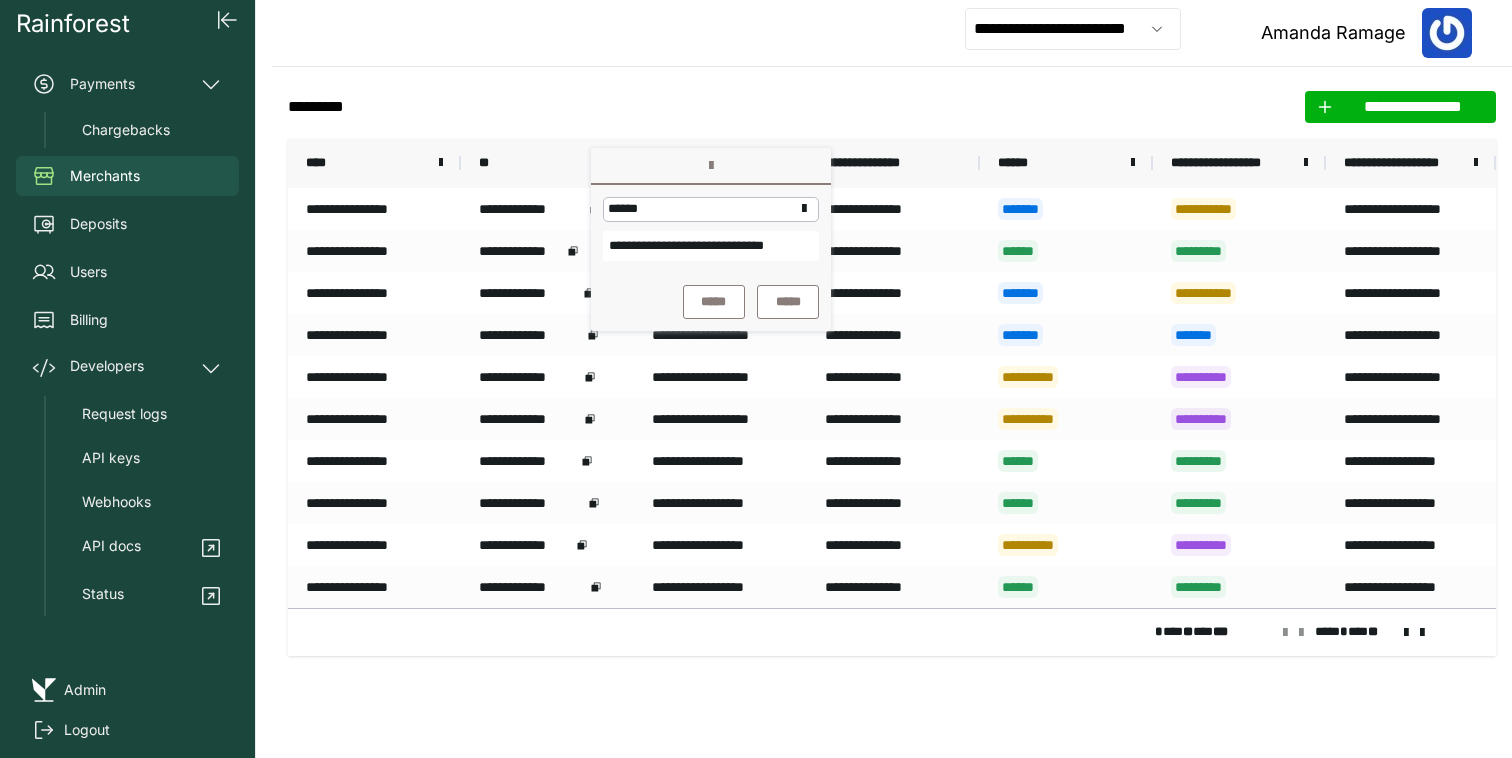 scroll, scrollTop: 0, scrollLeft: 37, axis: horizontal 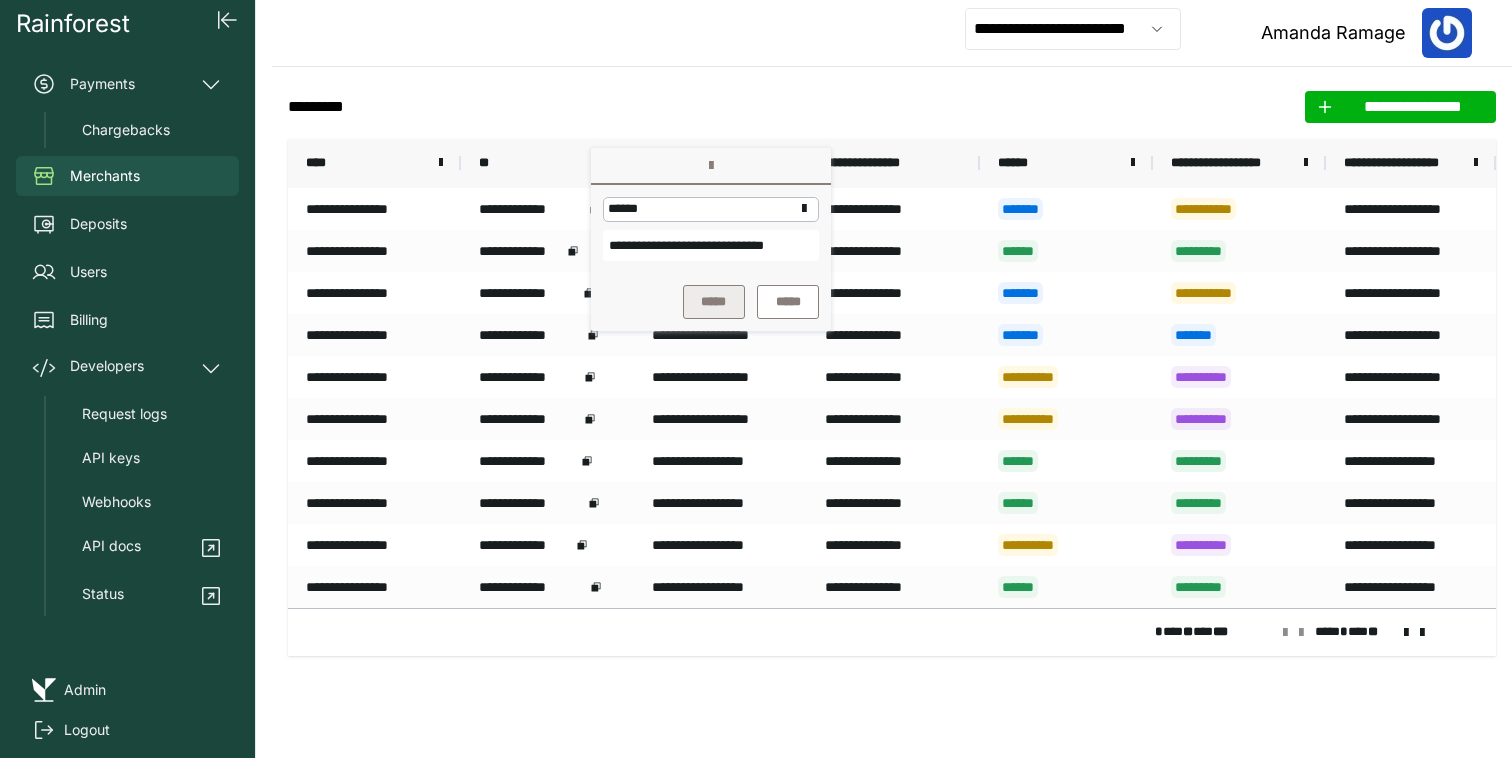 type on "**********" 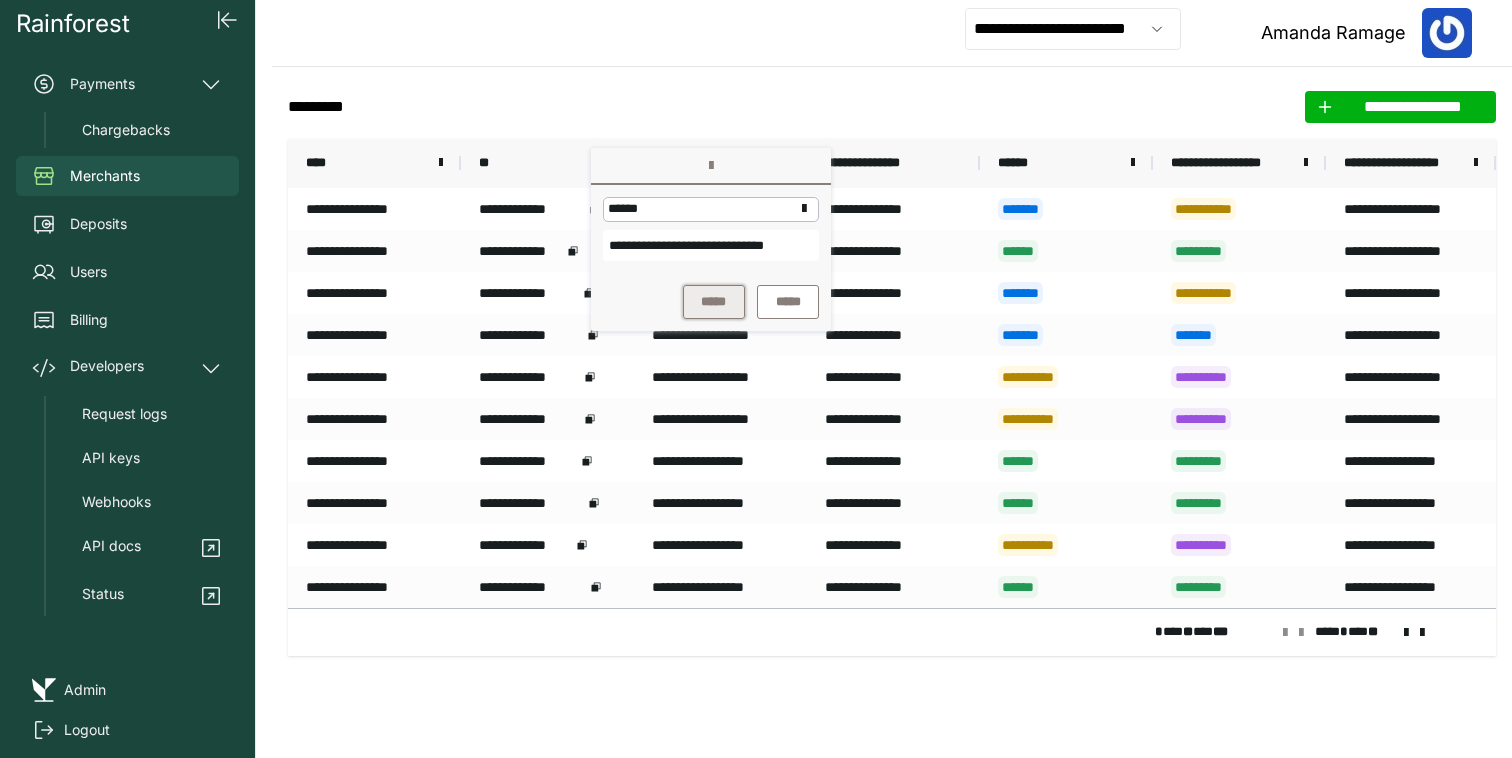 scroll, scrollTop: 0, scrollLeft: 0, axis: both 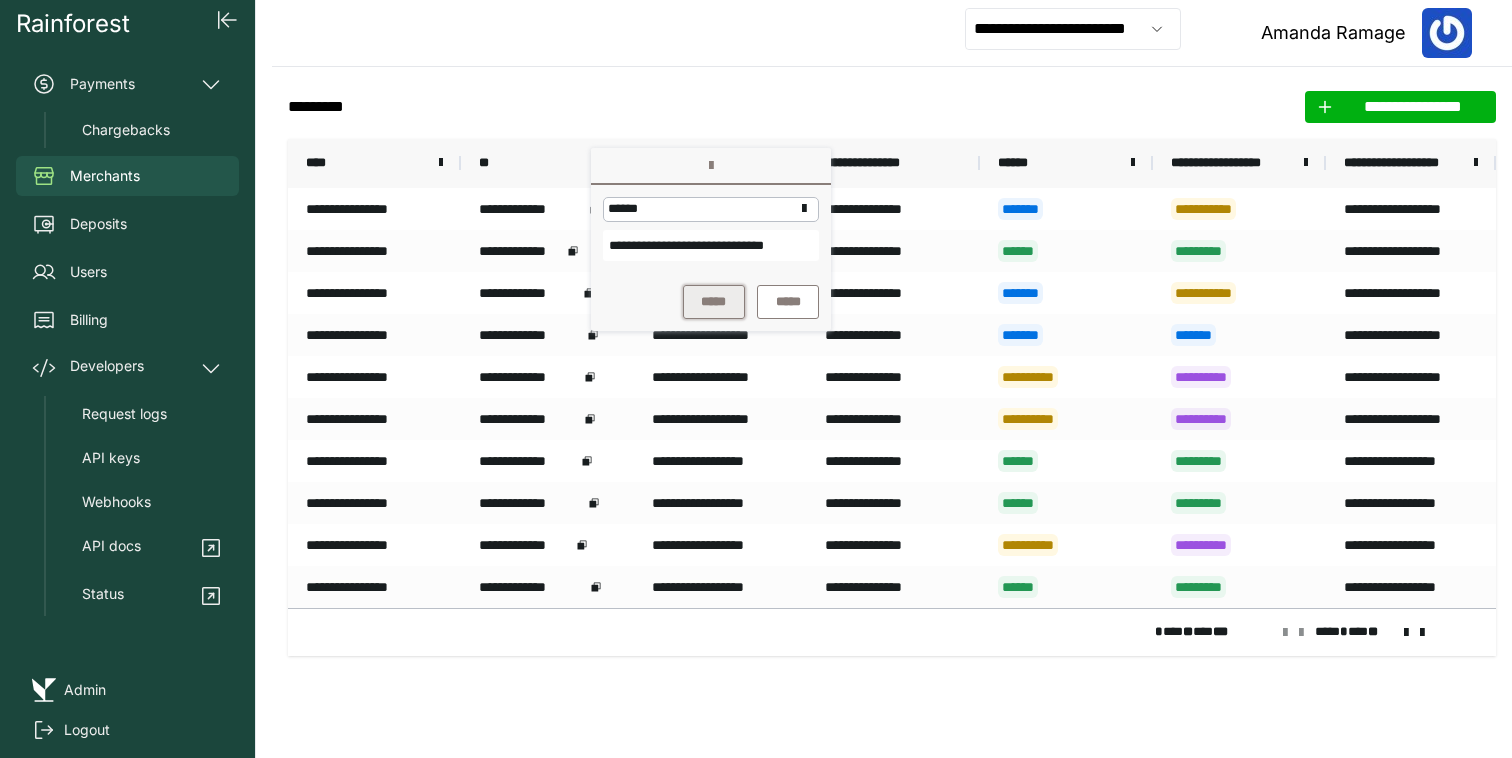 click on "*****" at bounding box center (714, 302) 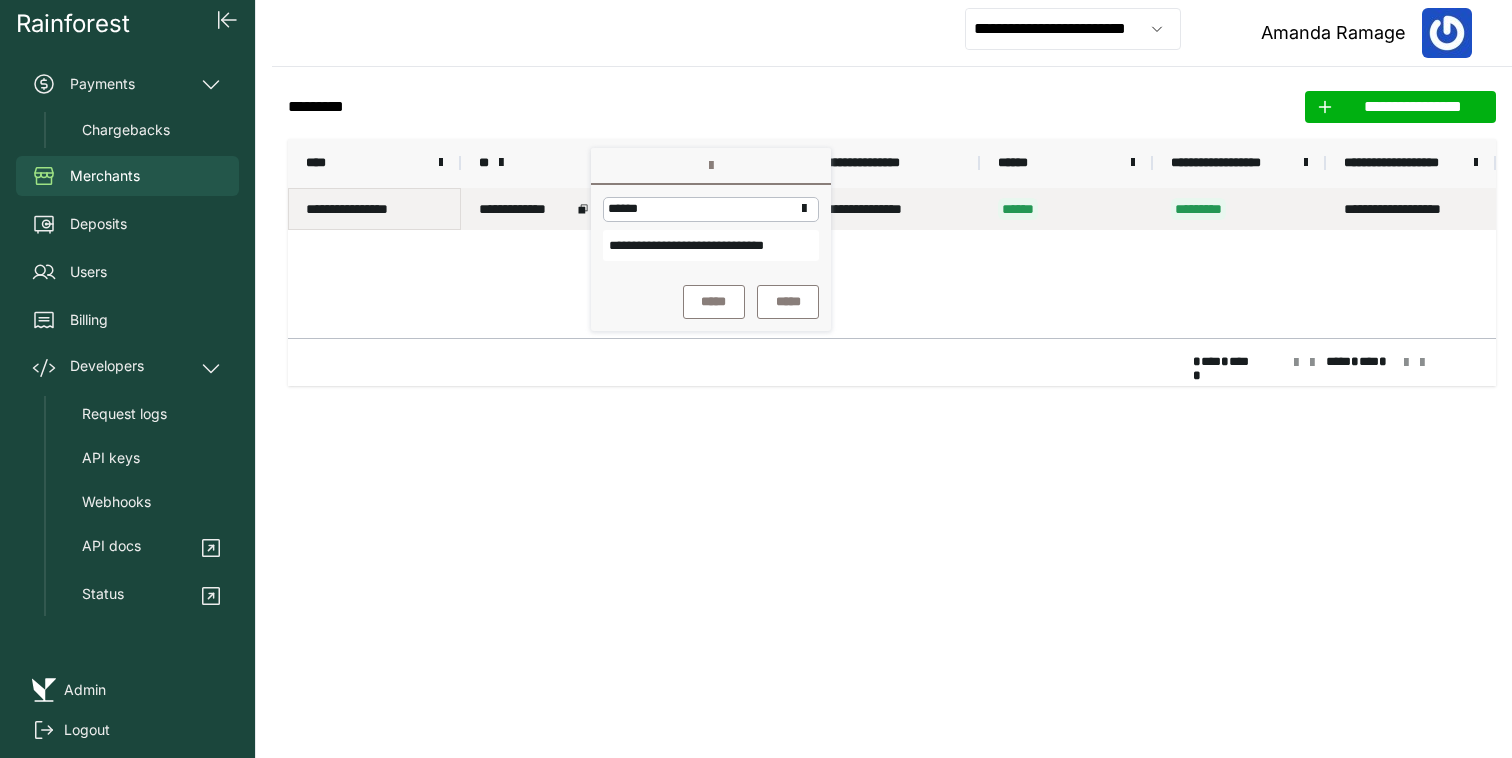 click on "**********" at bounding box center (374, 209) 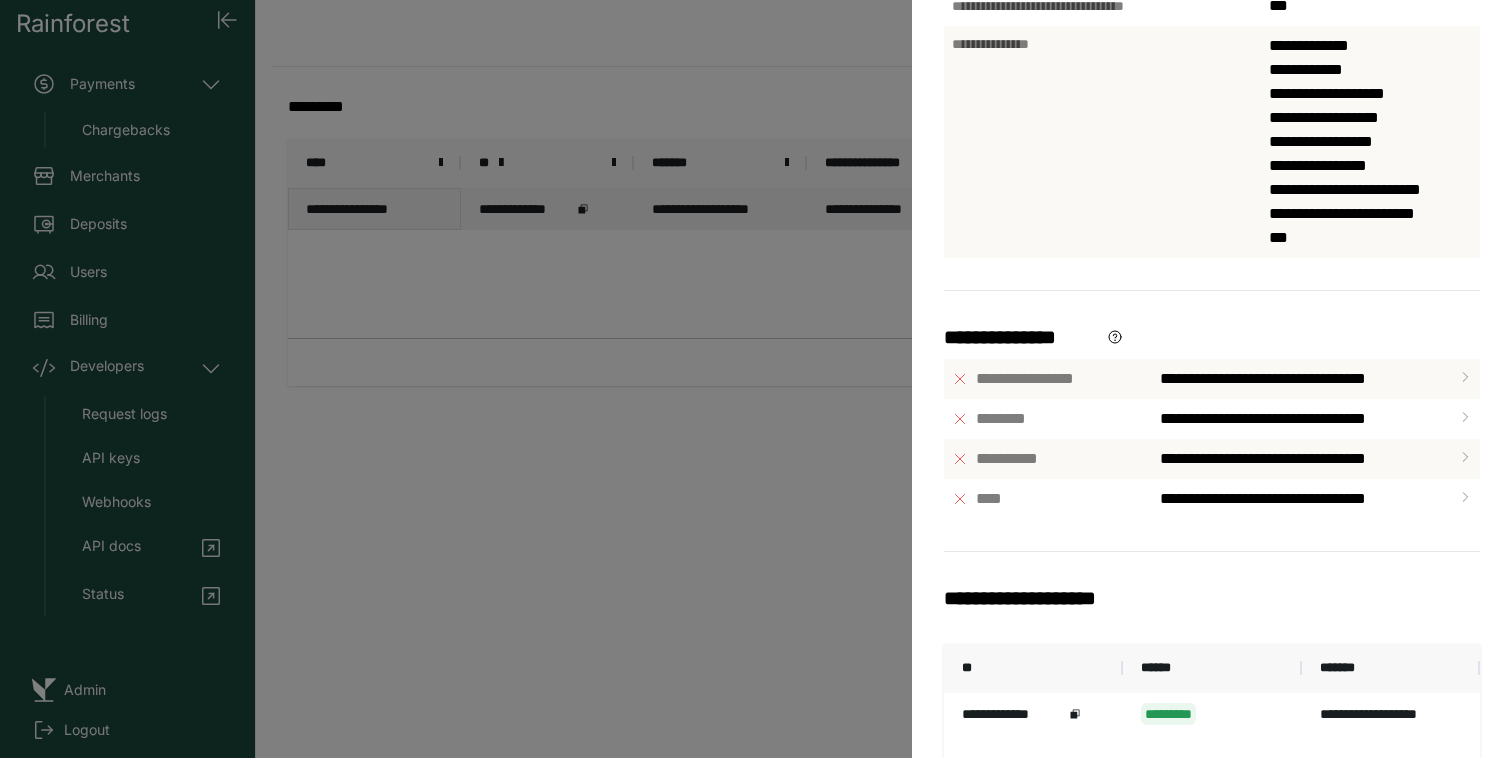 scroll, scrollTop: 783, scrollLeft: 0, axis: vertical 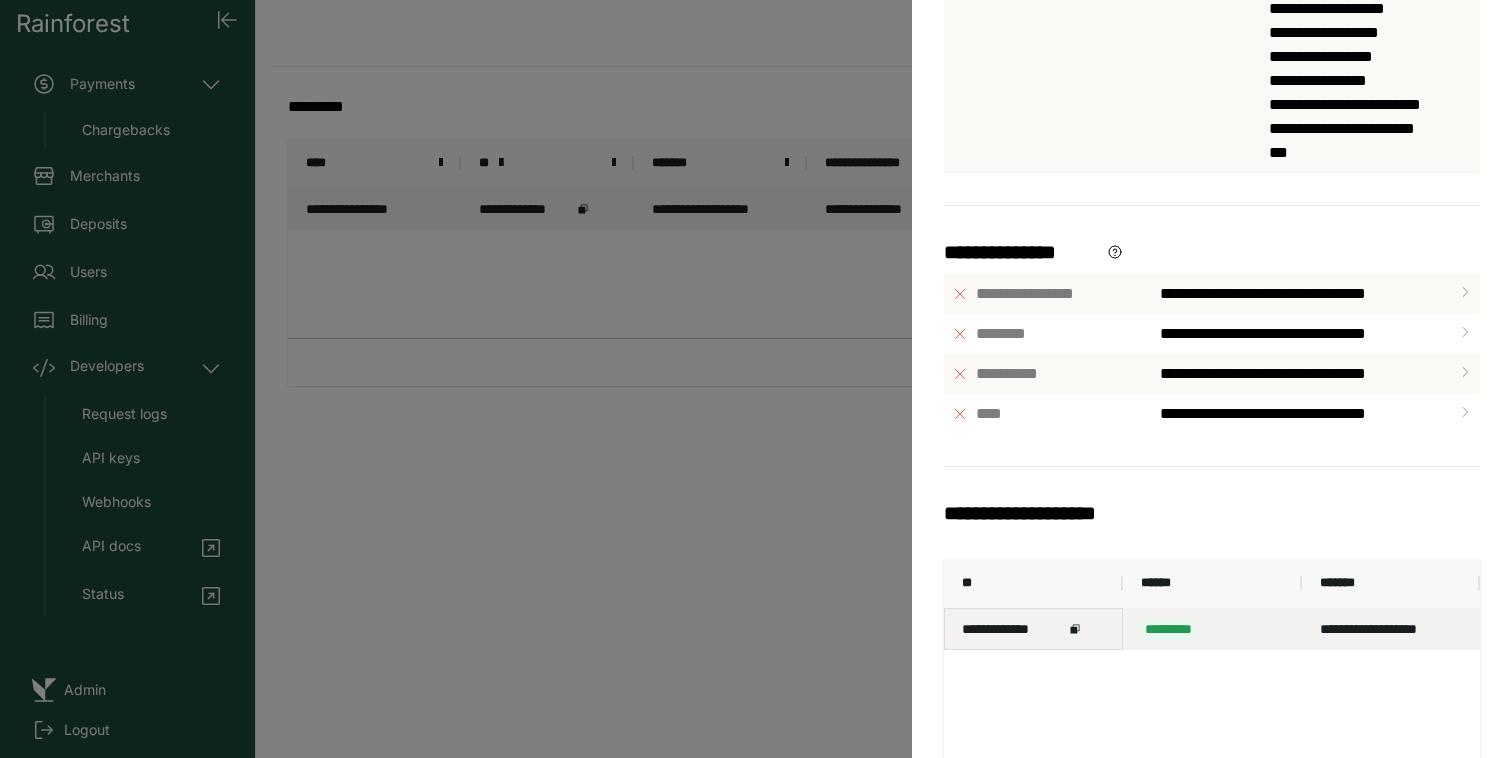 click on "**********" at bounding box center [1013, 629] 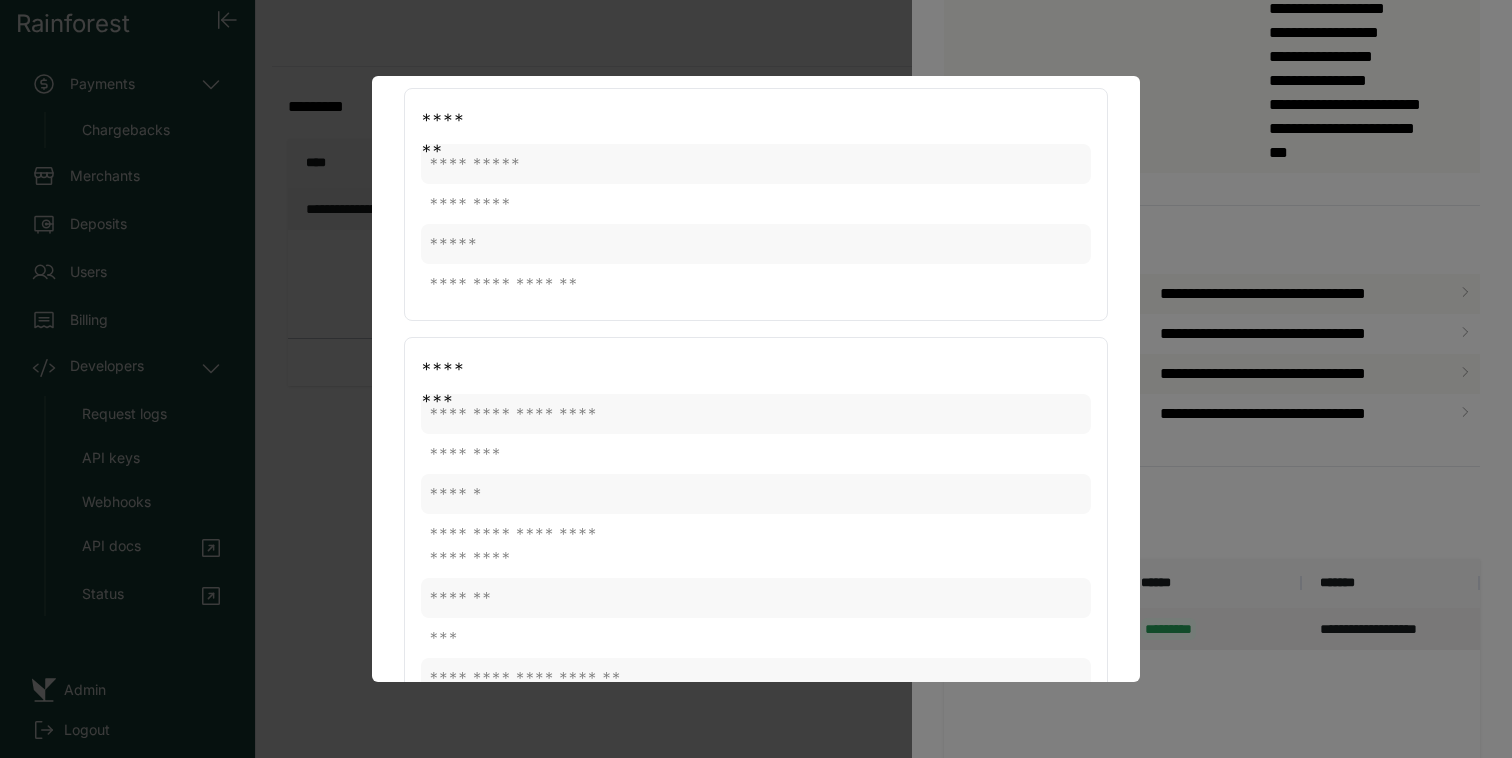 scroll, scrollTop: 86, scrollLeft: 0, axis: vertical 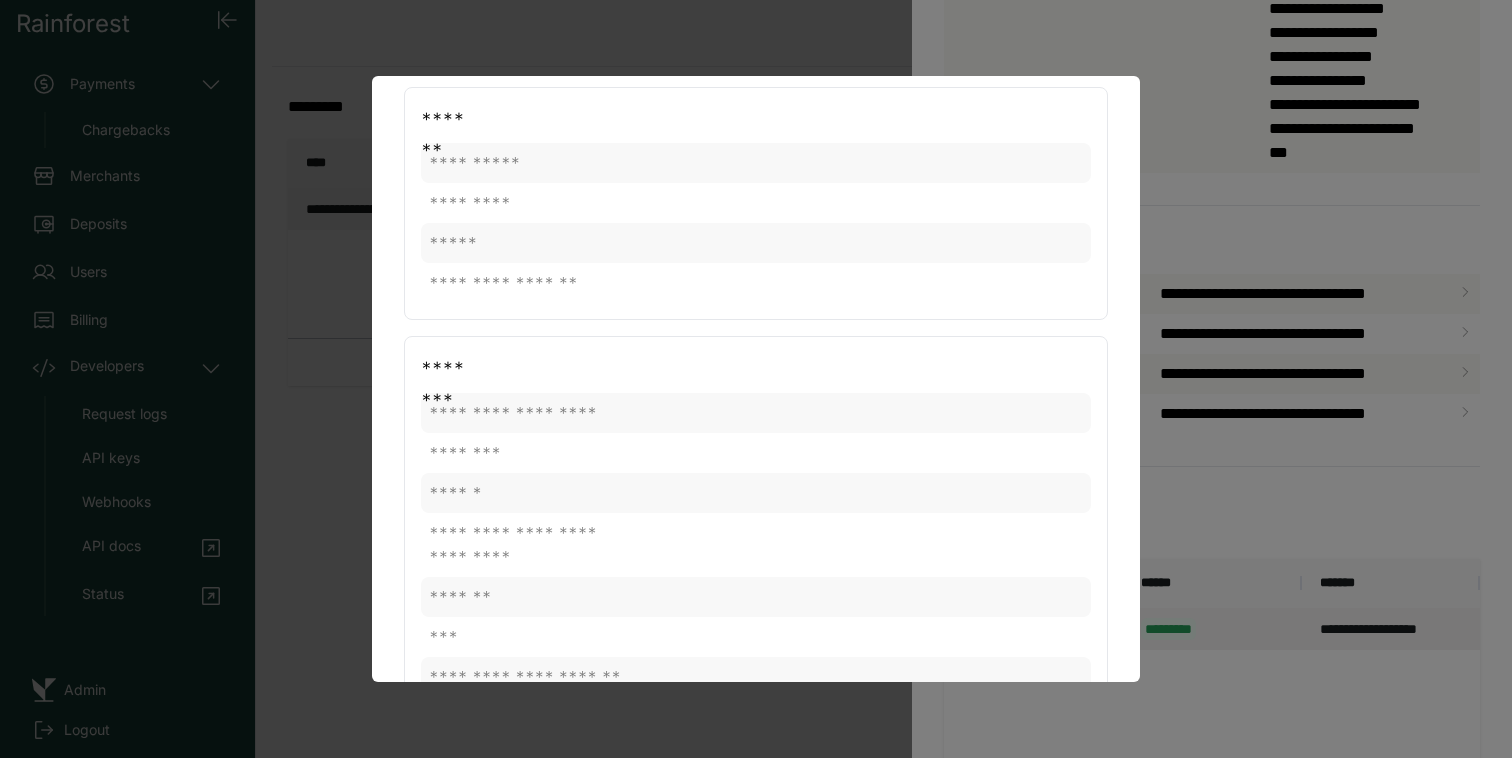 click at bounding box center (756, 379) 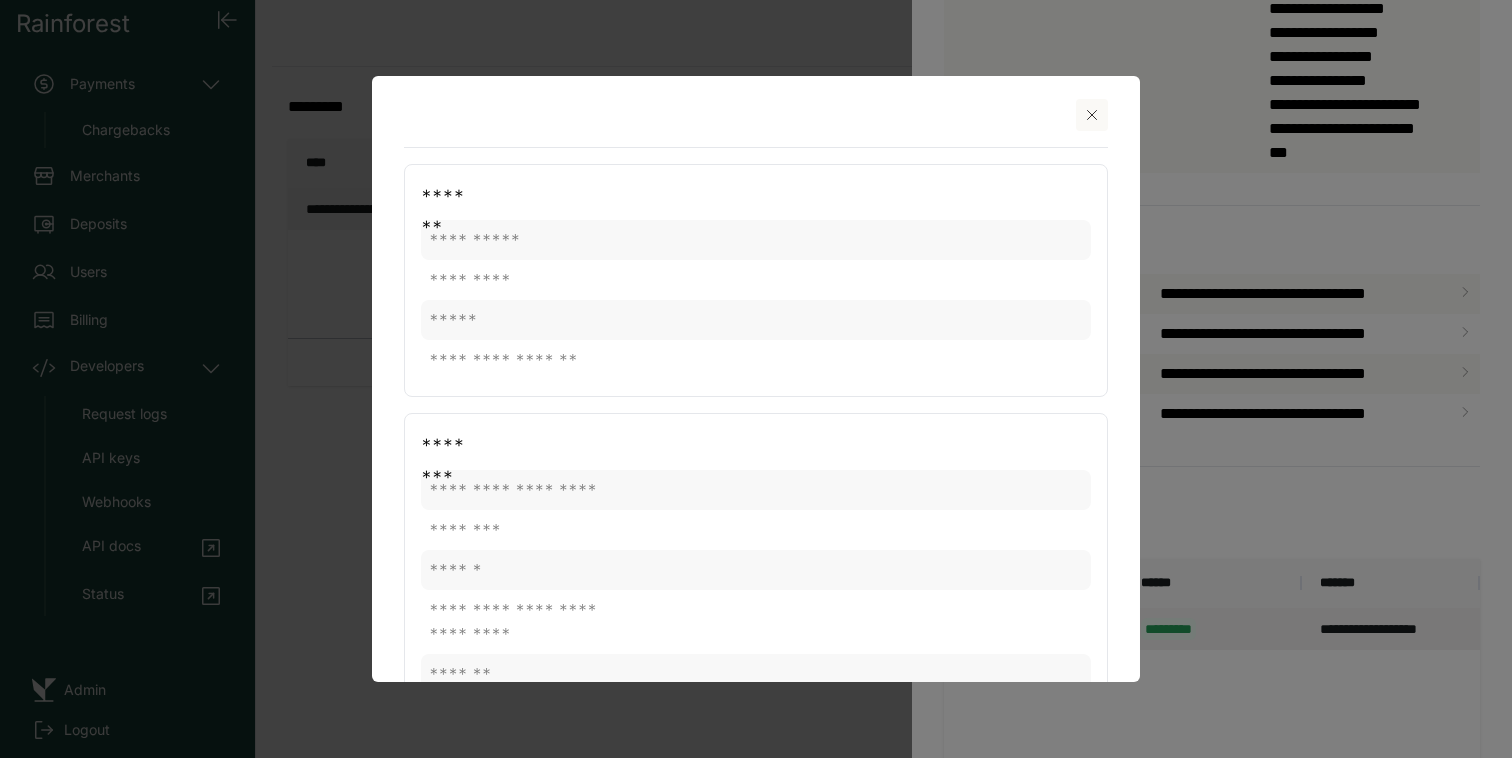 scroll, scrollTop: 0, scrollLeft: 0, axis: both 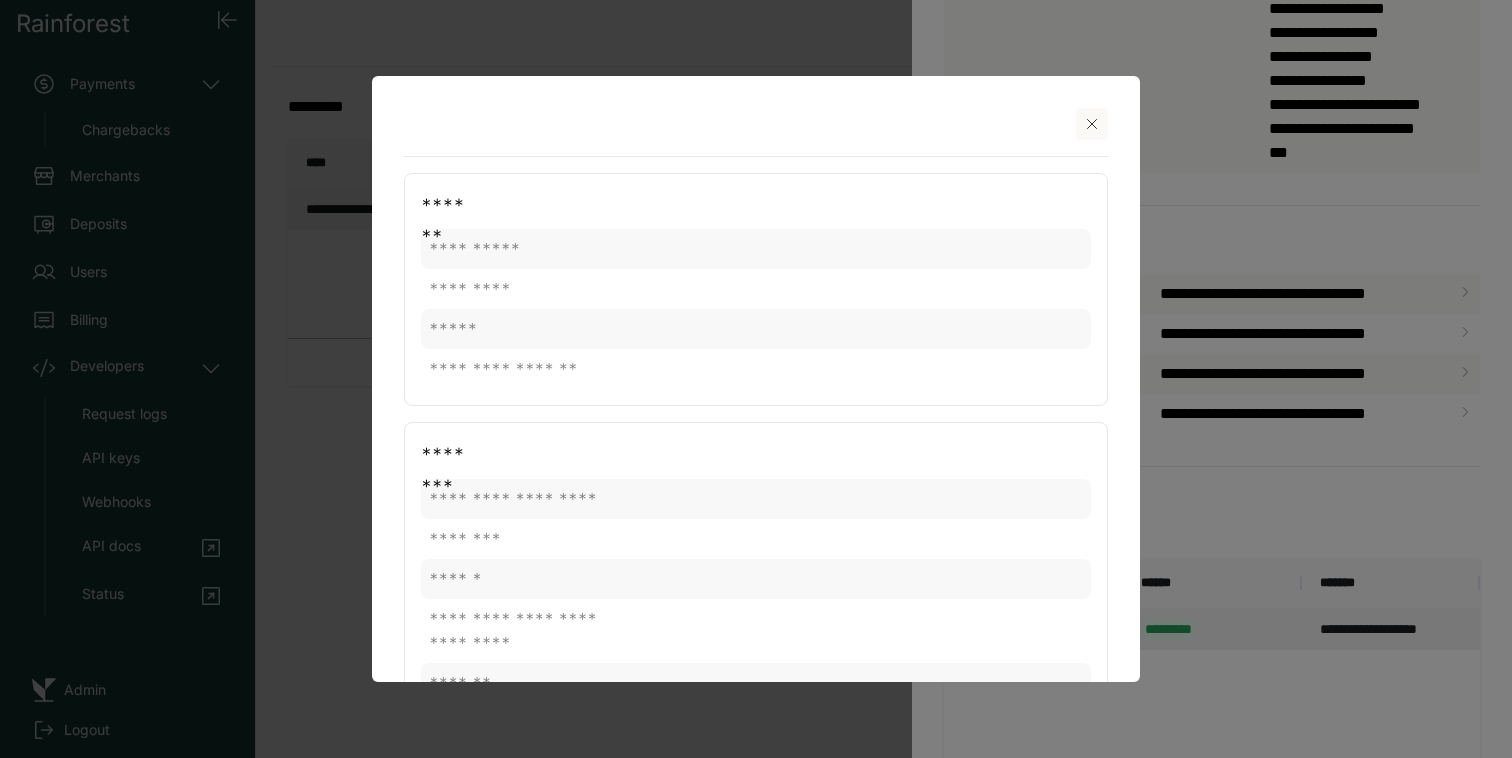 click 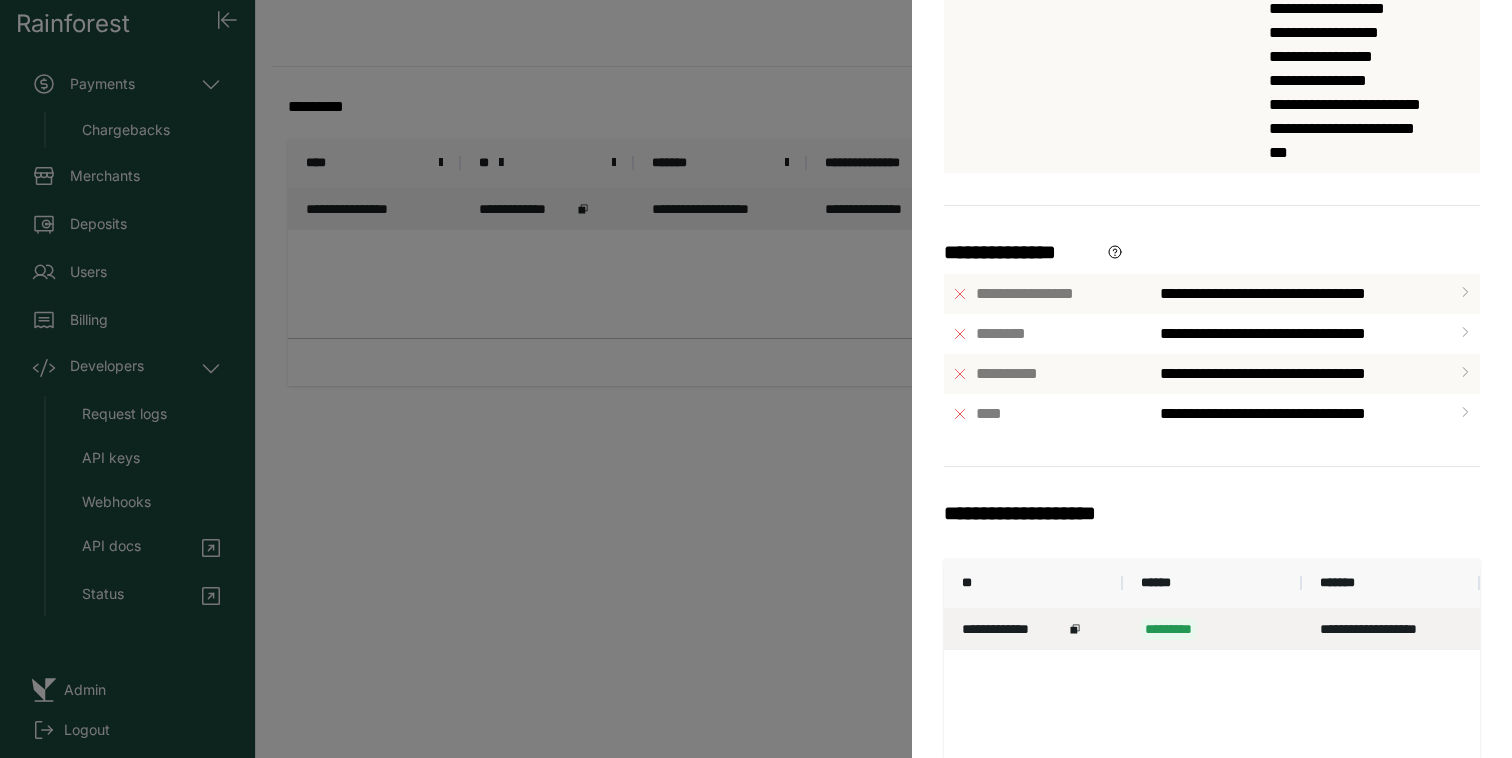 click on "**********" at bounding box center [756, 379] 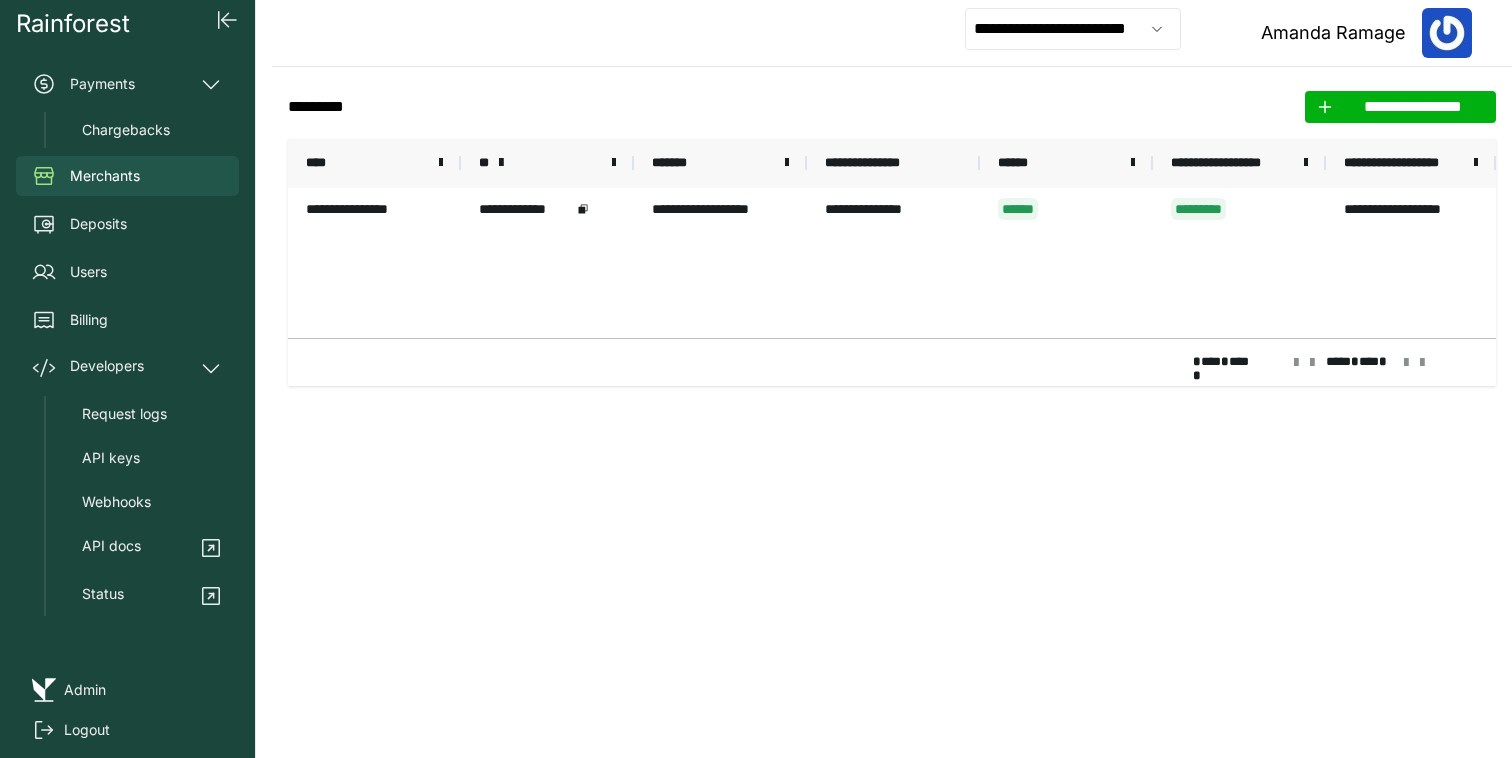 click on "**********" 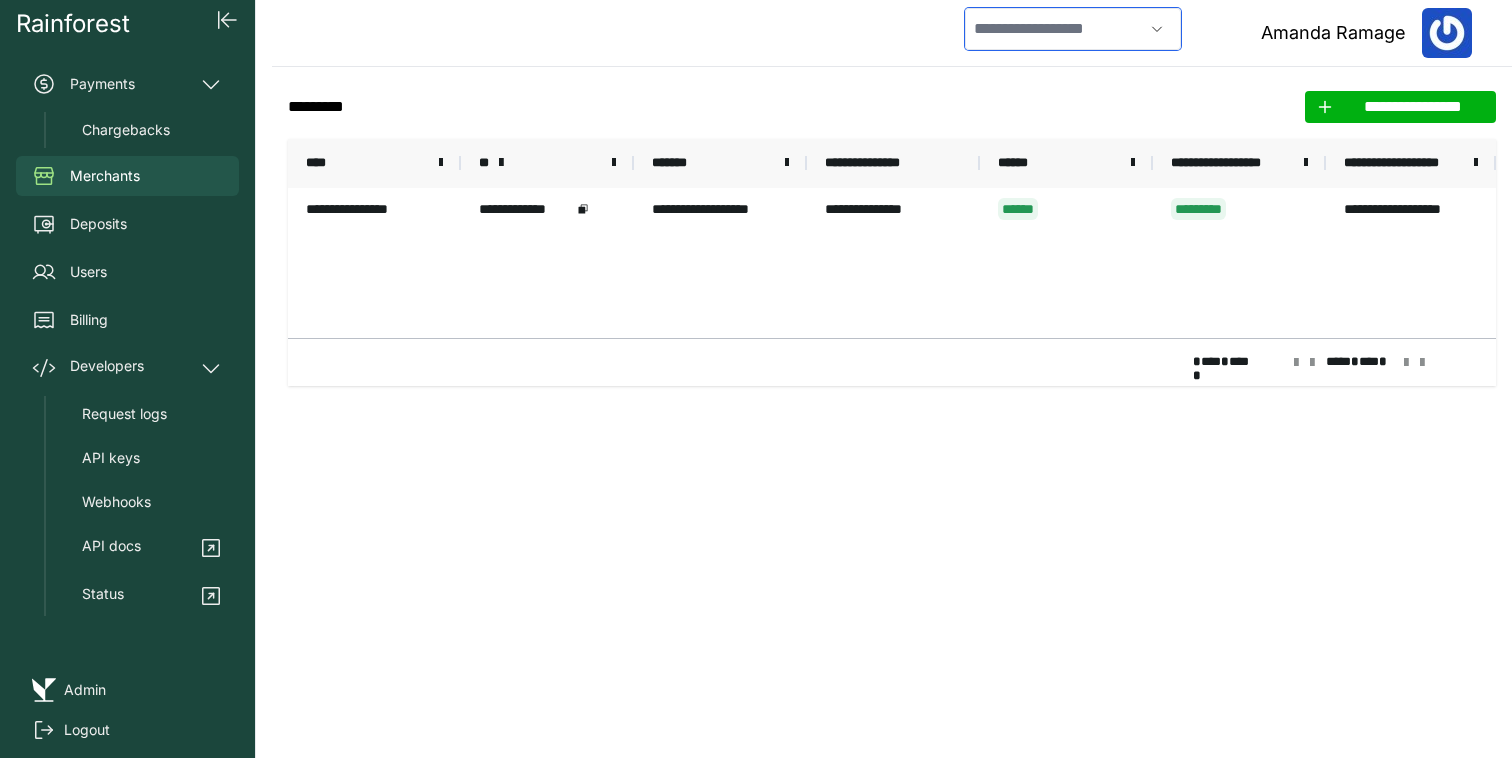 click at bounding box center (1054, 29) 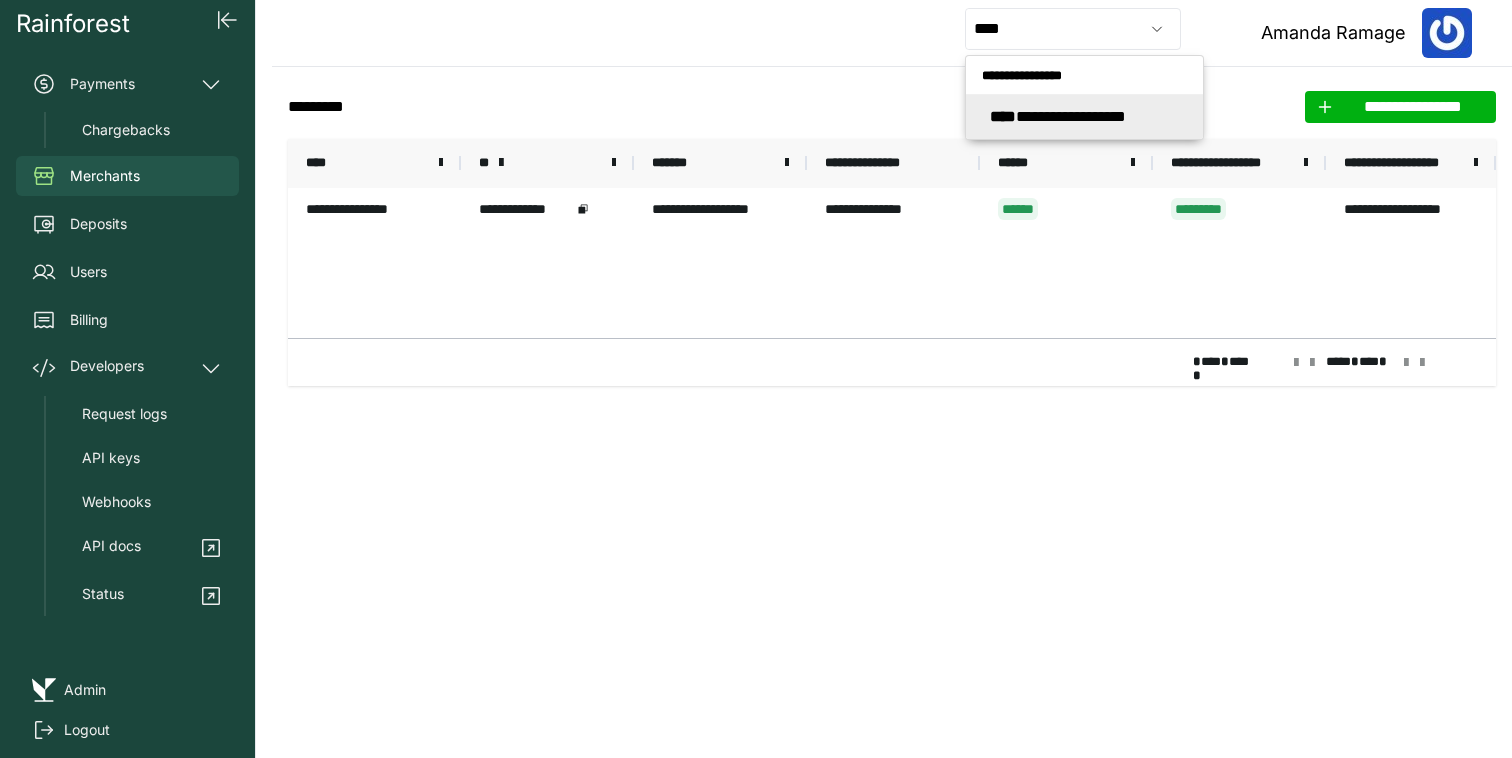 type on "**********" 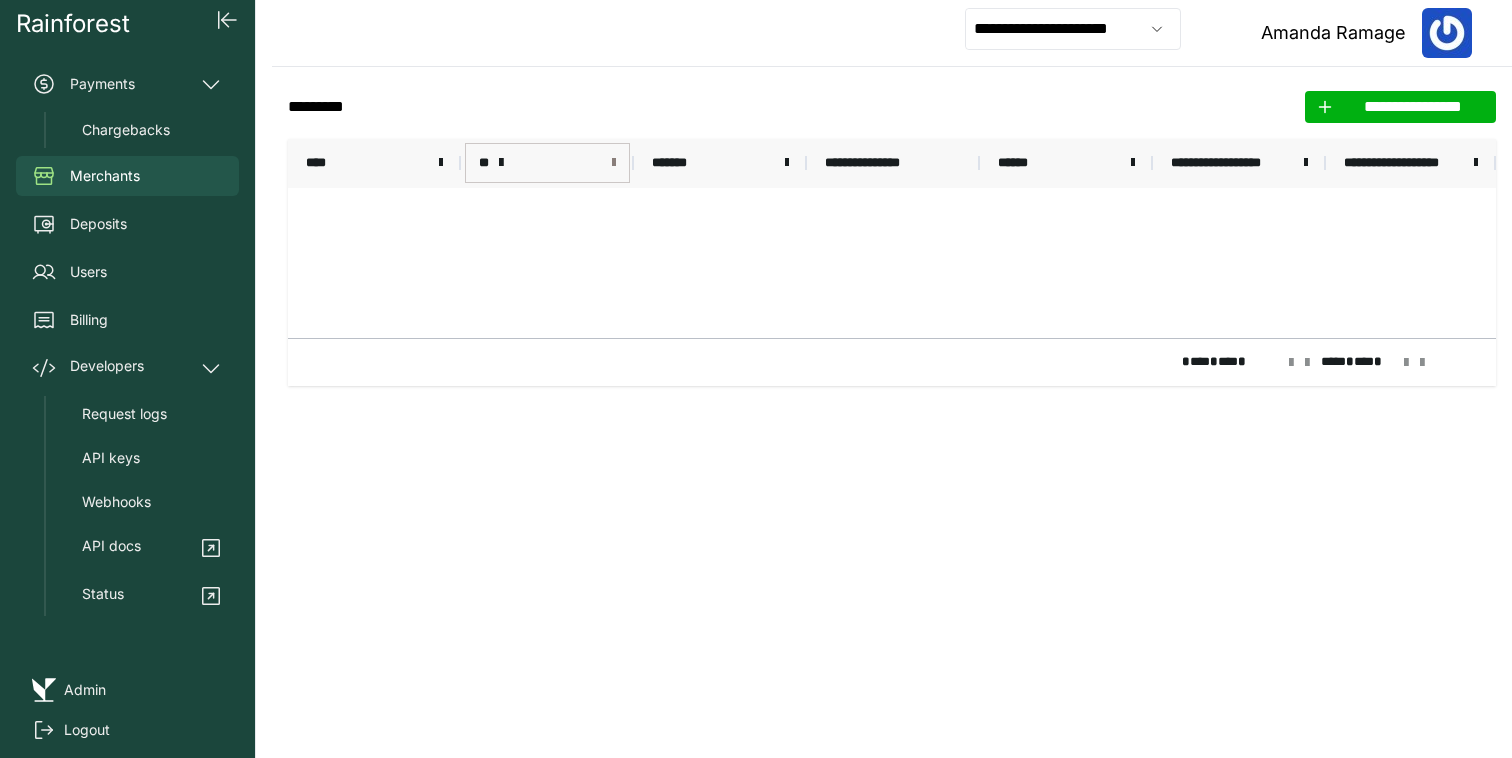 click at bounding box center (614, 163) 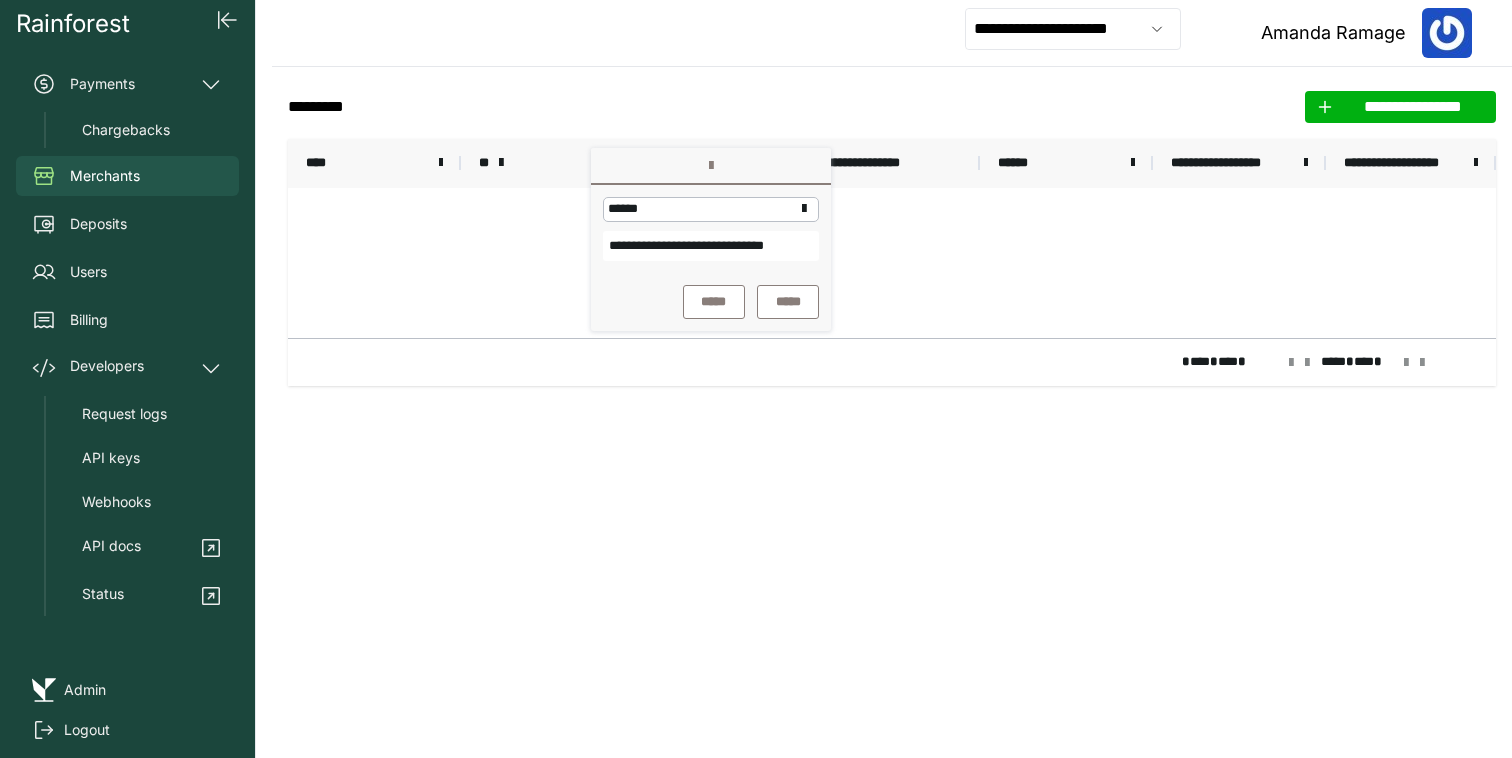 scroll, scrollTop: 0, scrollLeft: 37, axis: horizontal 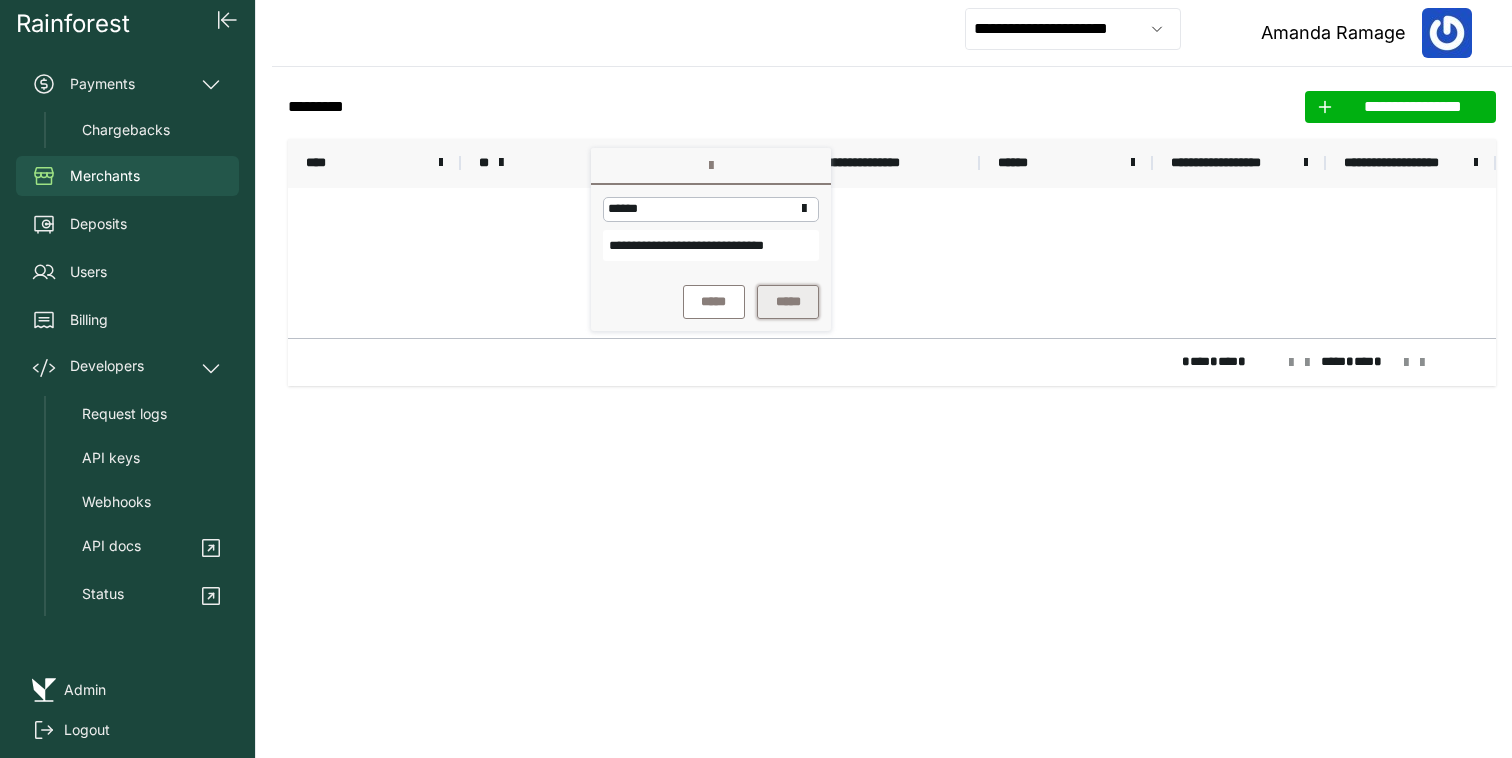 click on "*****" at bounding box center (788, 302) 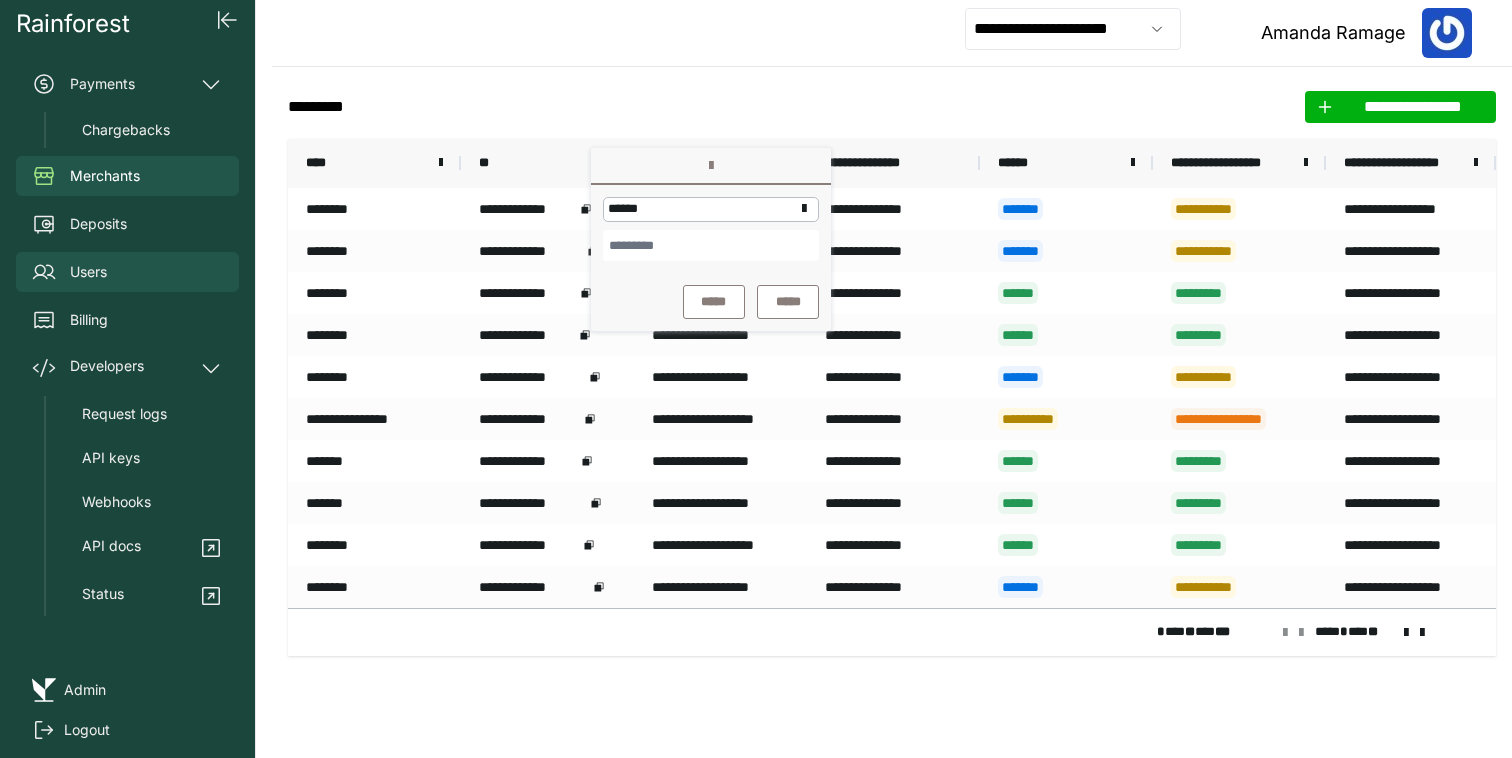 click on "Users" at bounding box center [127, 272] 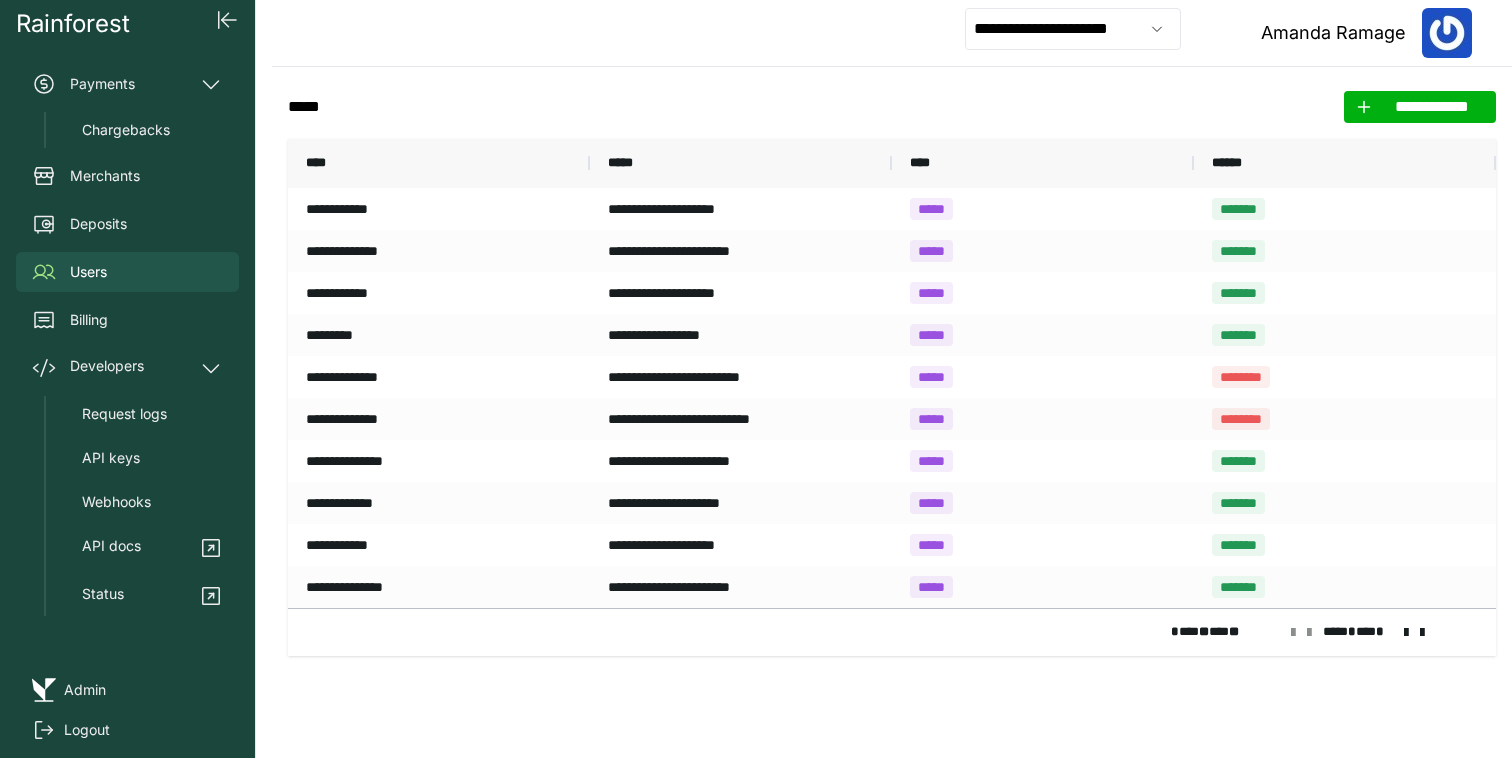 click at bounding box center (1406, 633) 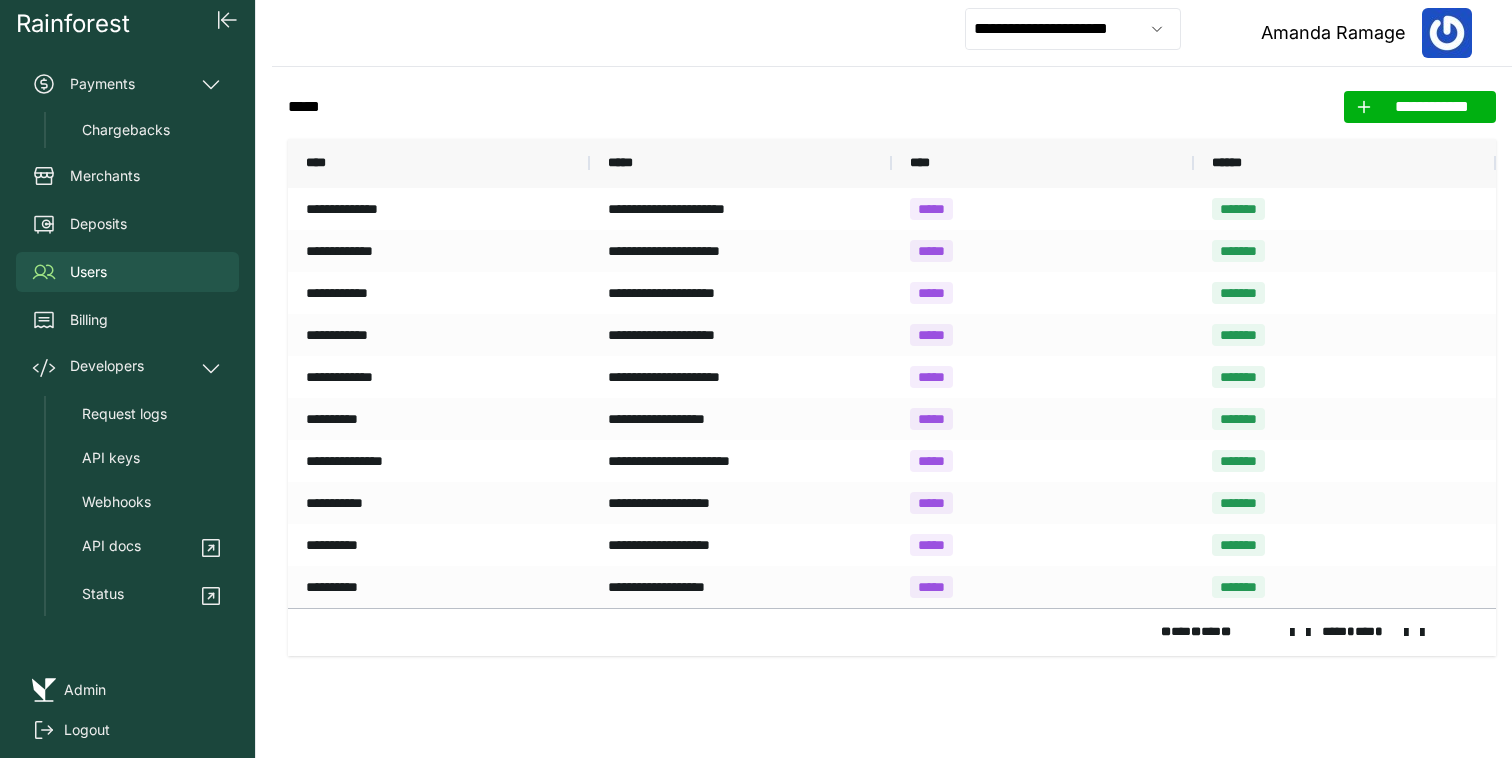 click at bounding box center (1406, 633) 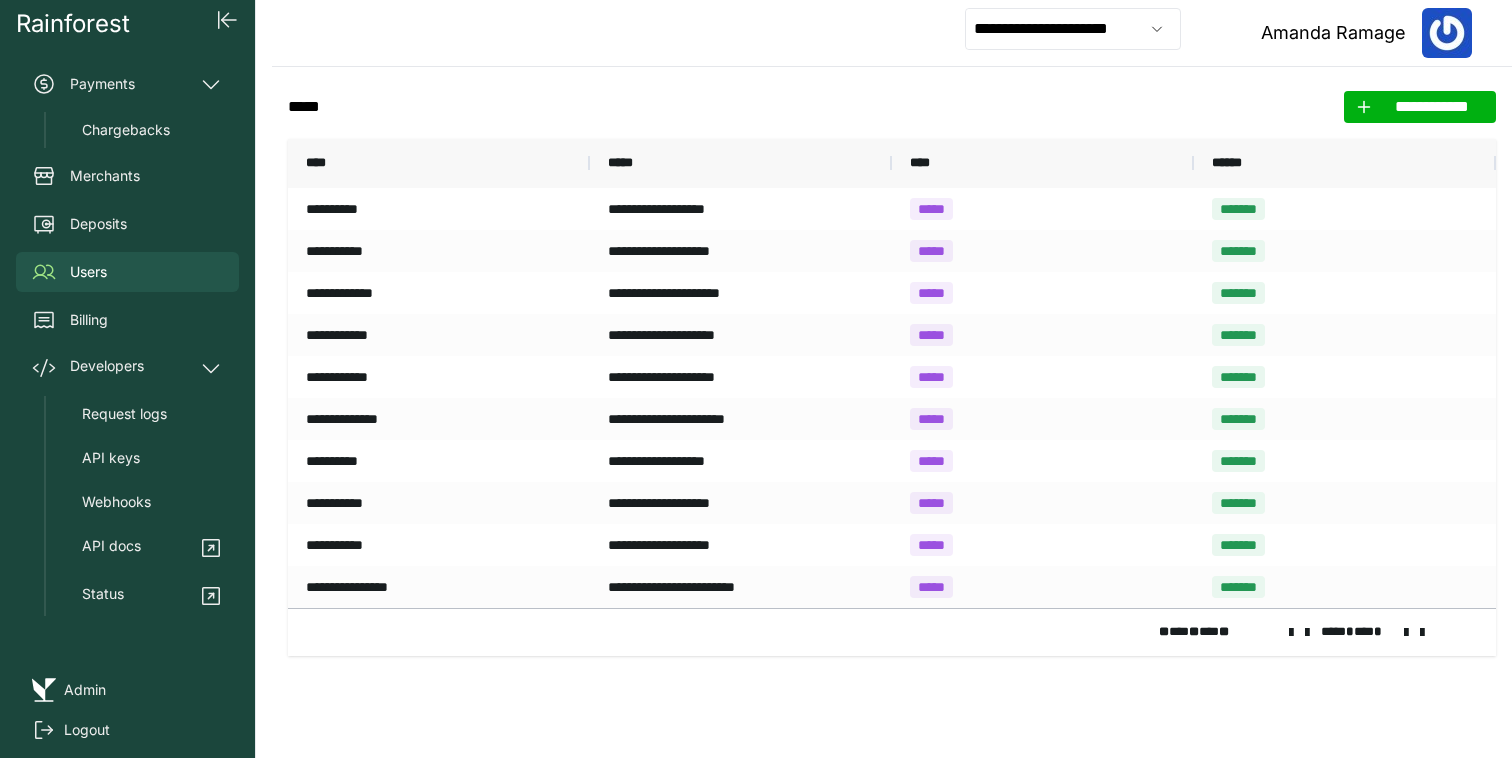 click at bounding box center [1406, 633] 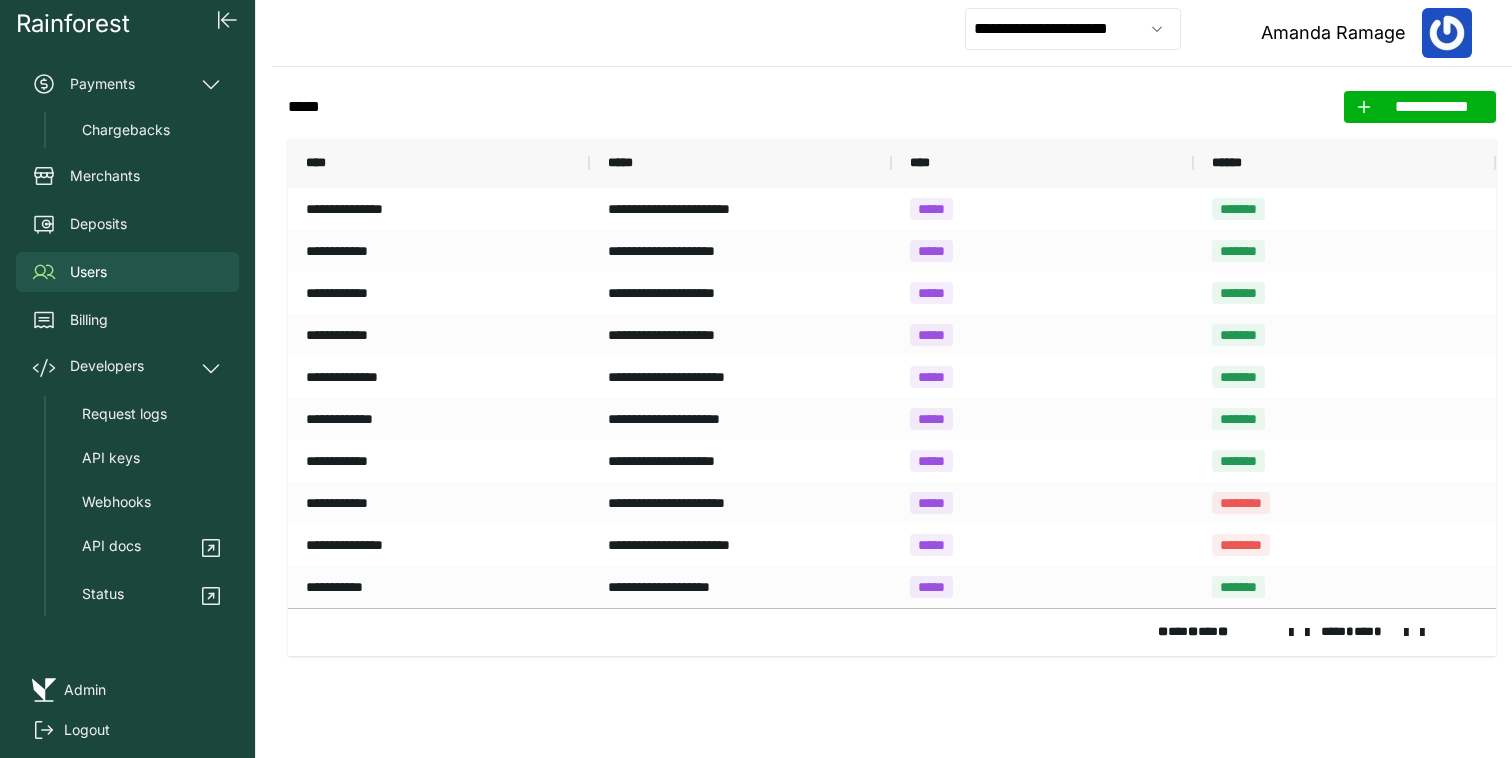 click at bounding box center (1406, 633) 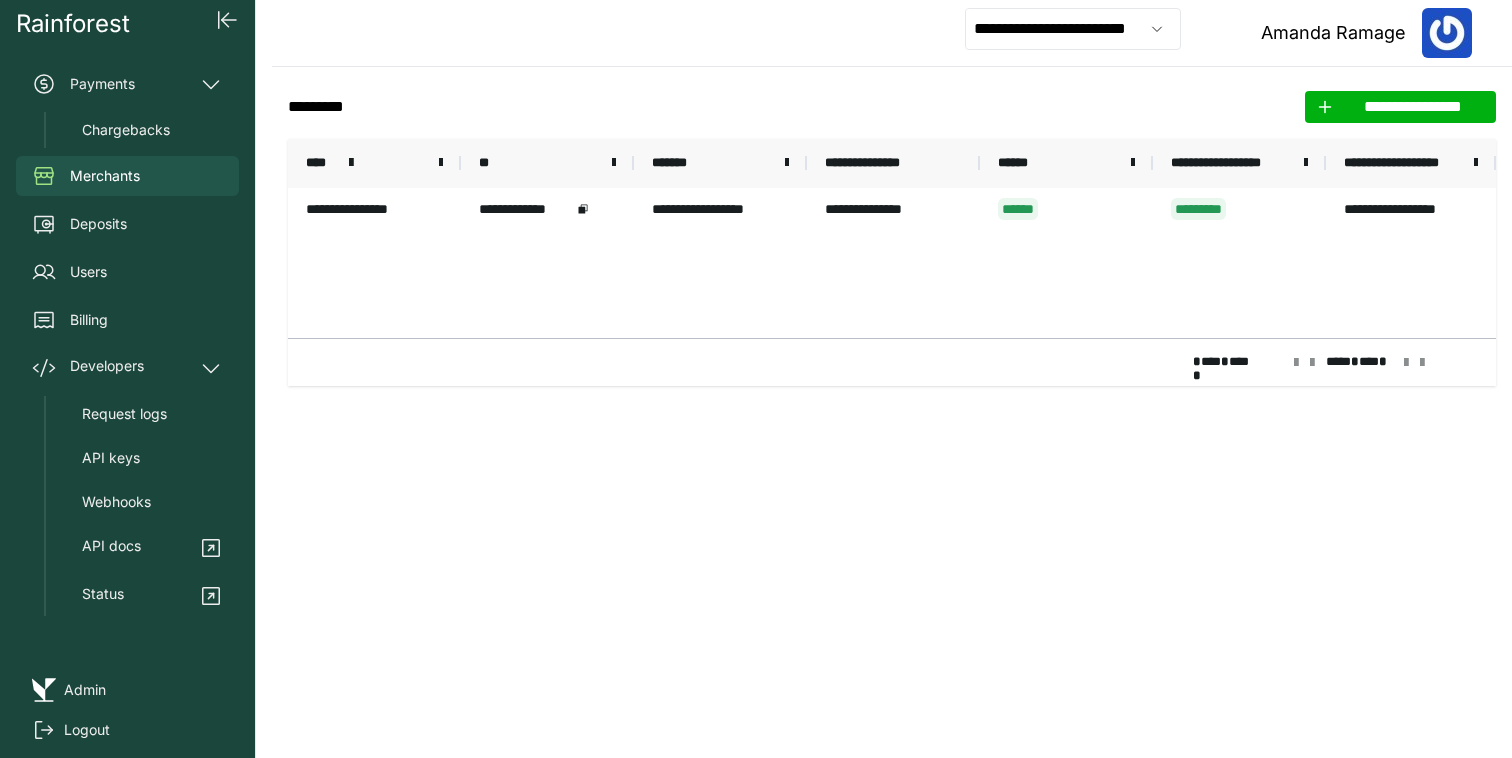scroll, scrollTop: 0, scrollLeft: 0, axis: both 